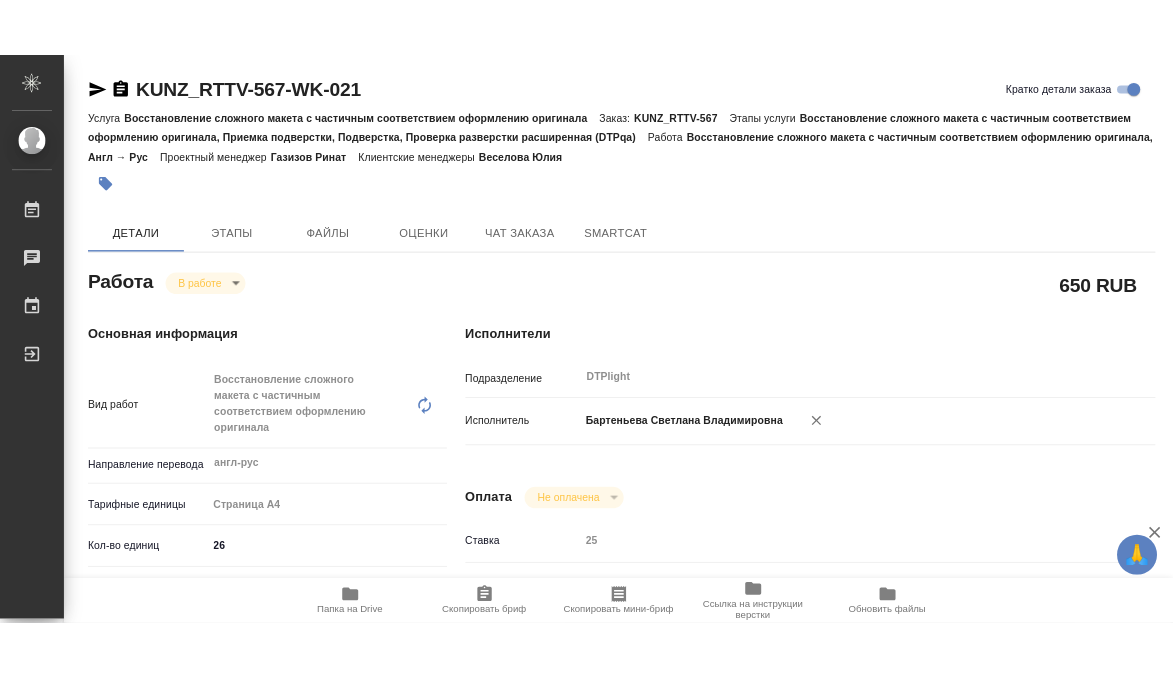 scroll, scrollTop: 0, scrollLeft: 0, axis: both 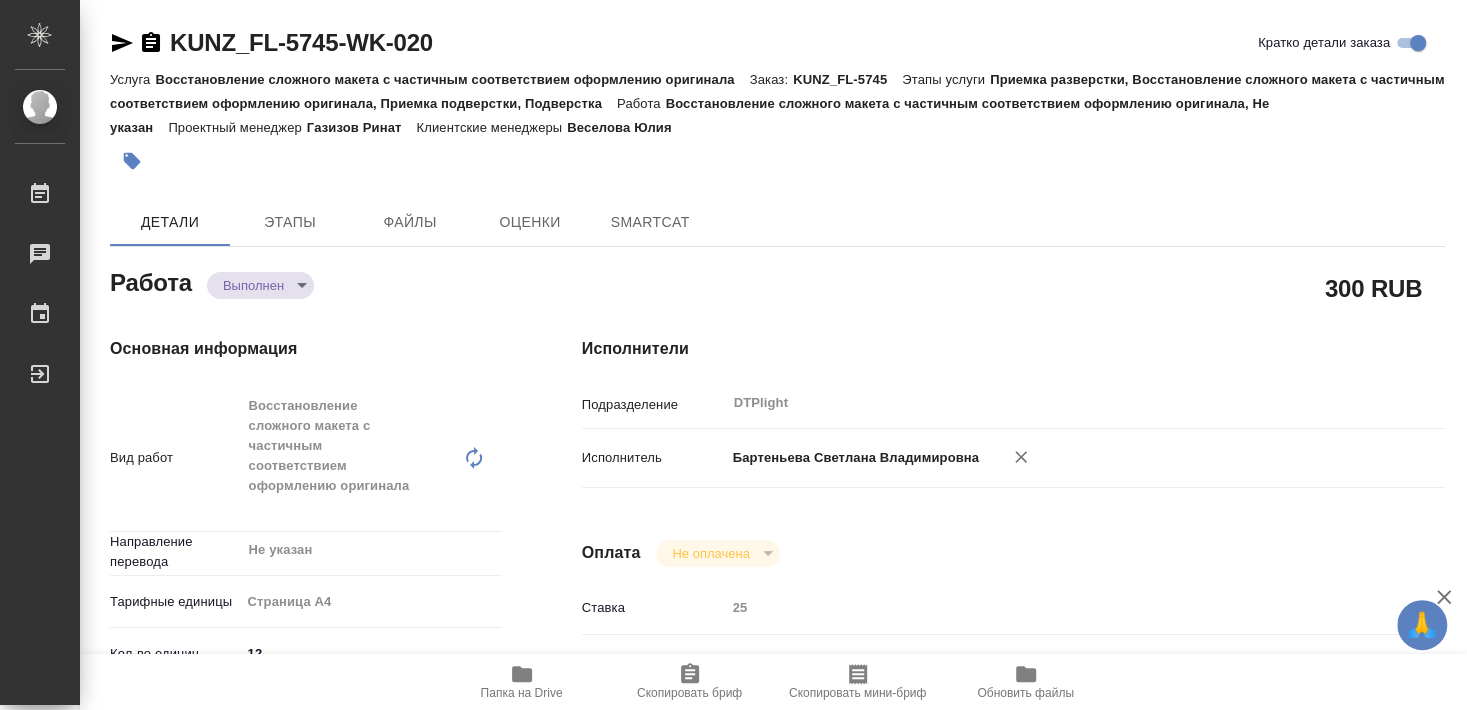 type on "x" 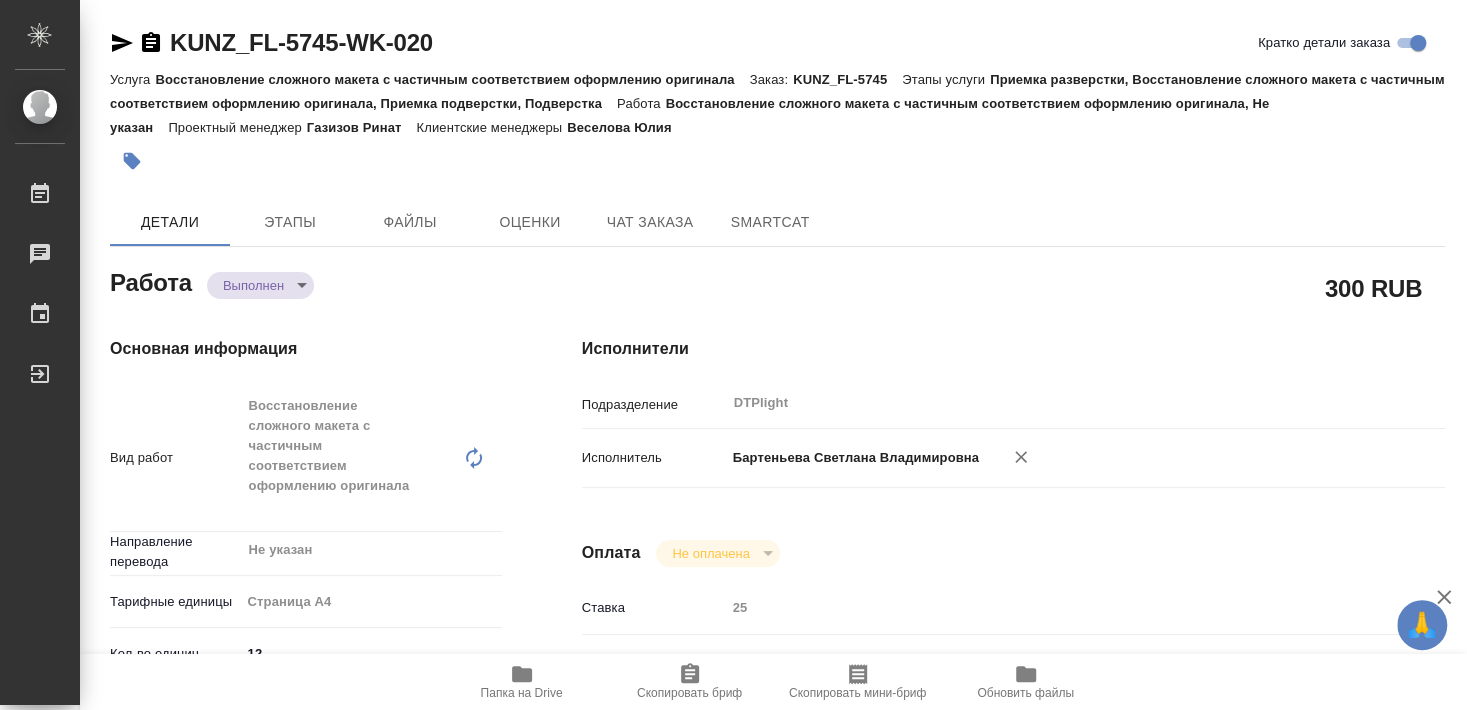 type on "x" 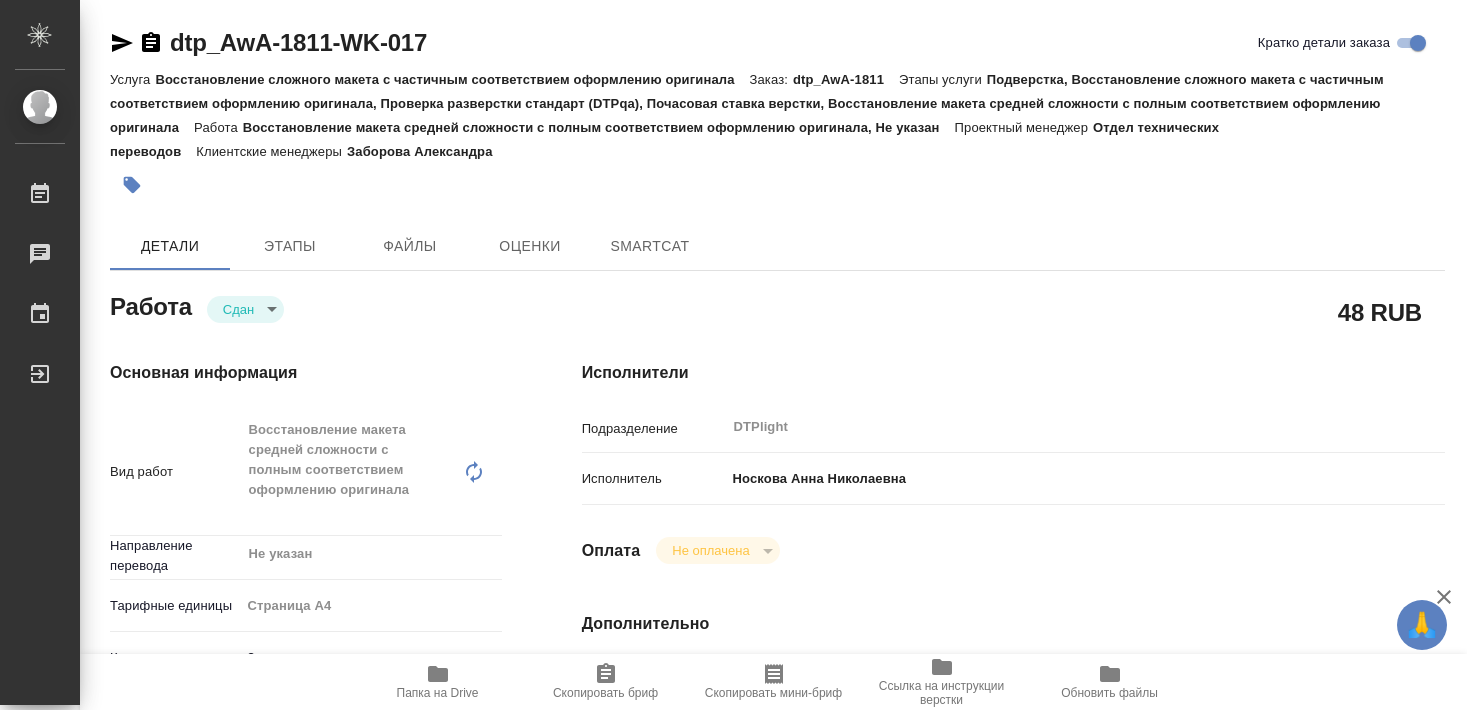 scroll, scrollTop: 0, scrollLeft: 0, axis: both 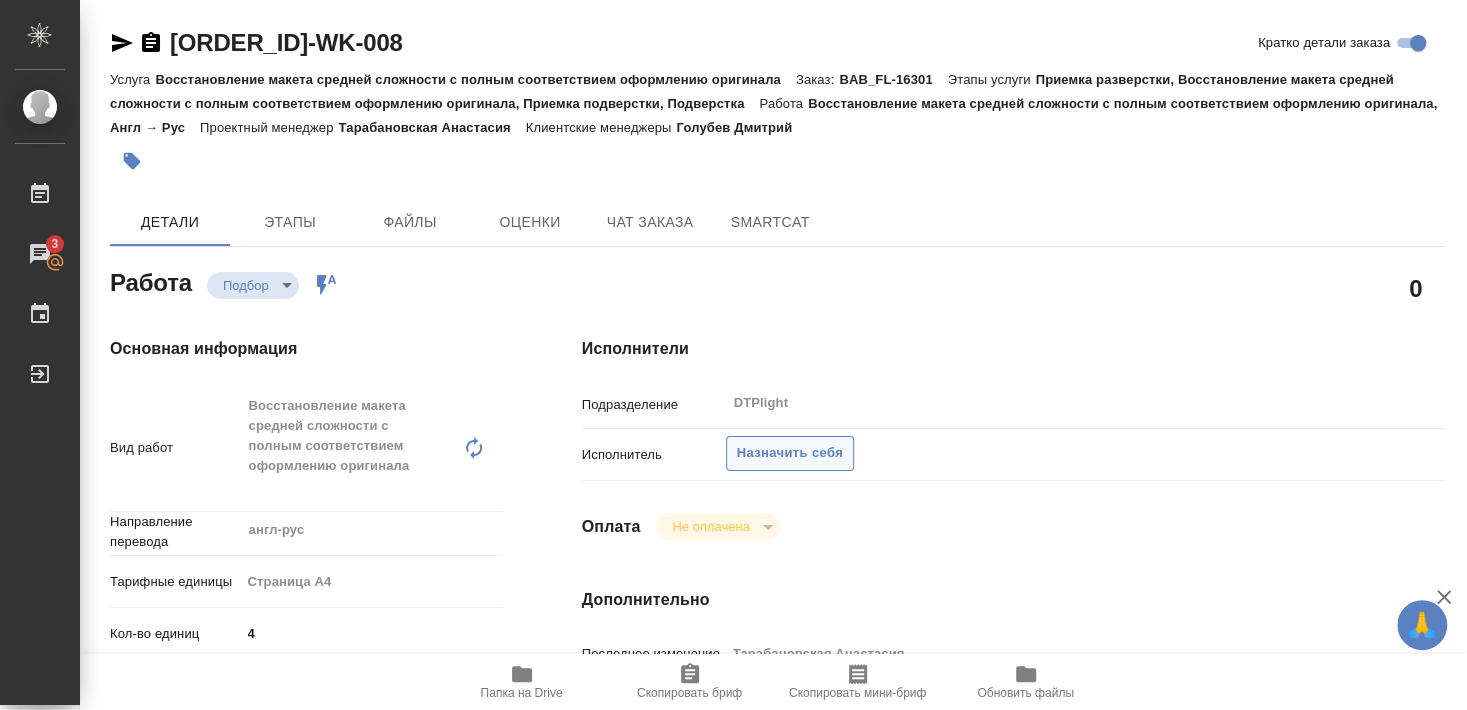 click on "Назначить себя" at bounding box center [790, 453] 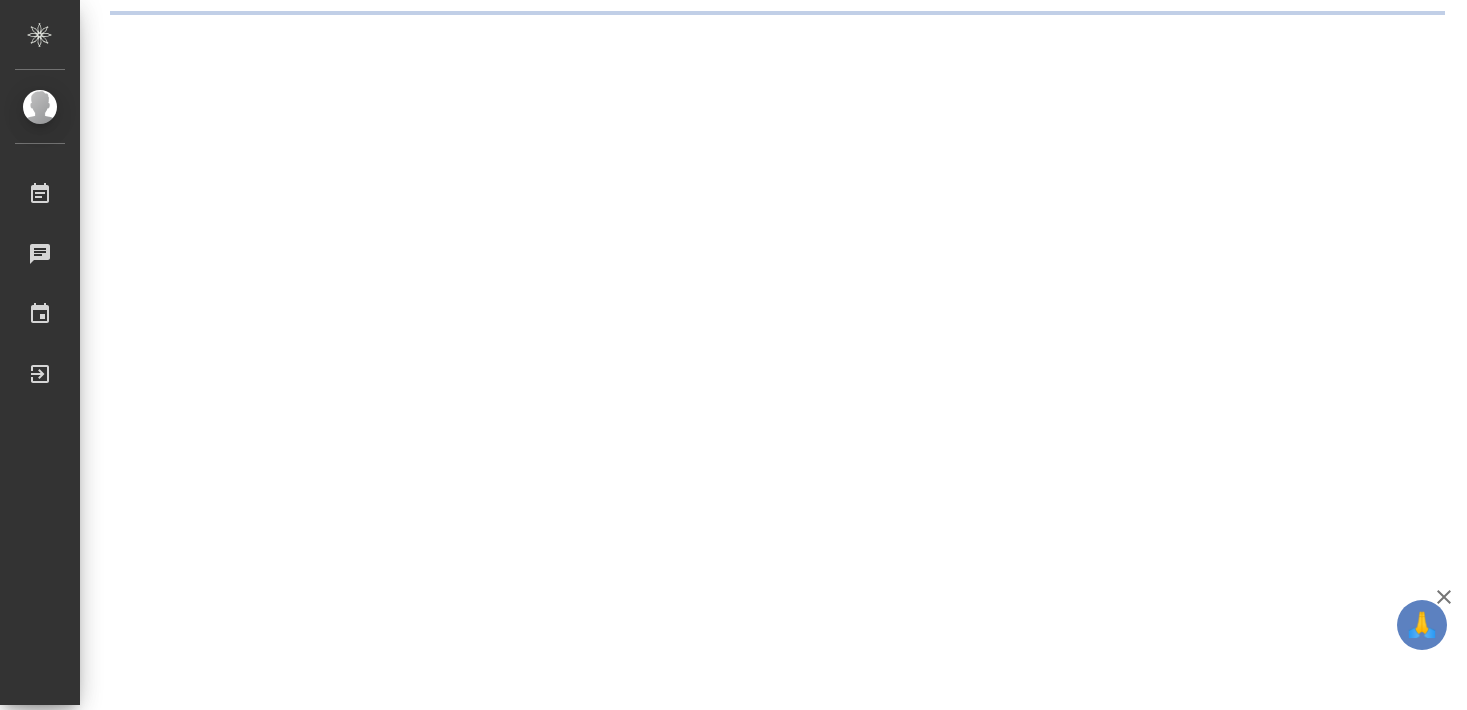 scroll, scrollTop: 0, scrollLeft: 0, axis: both 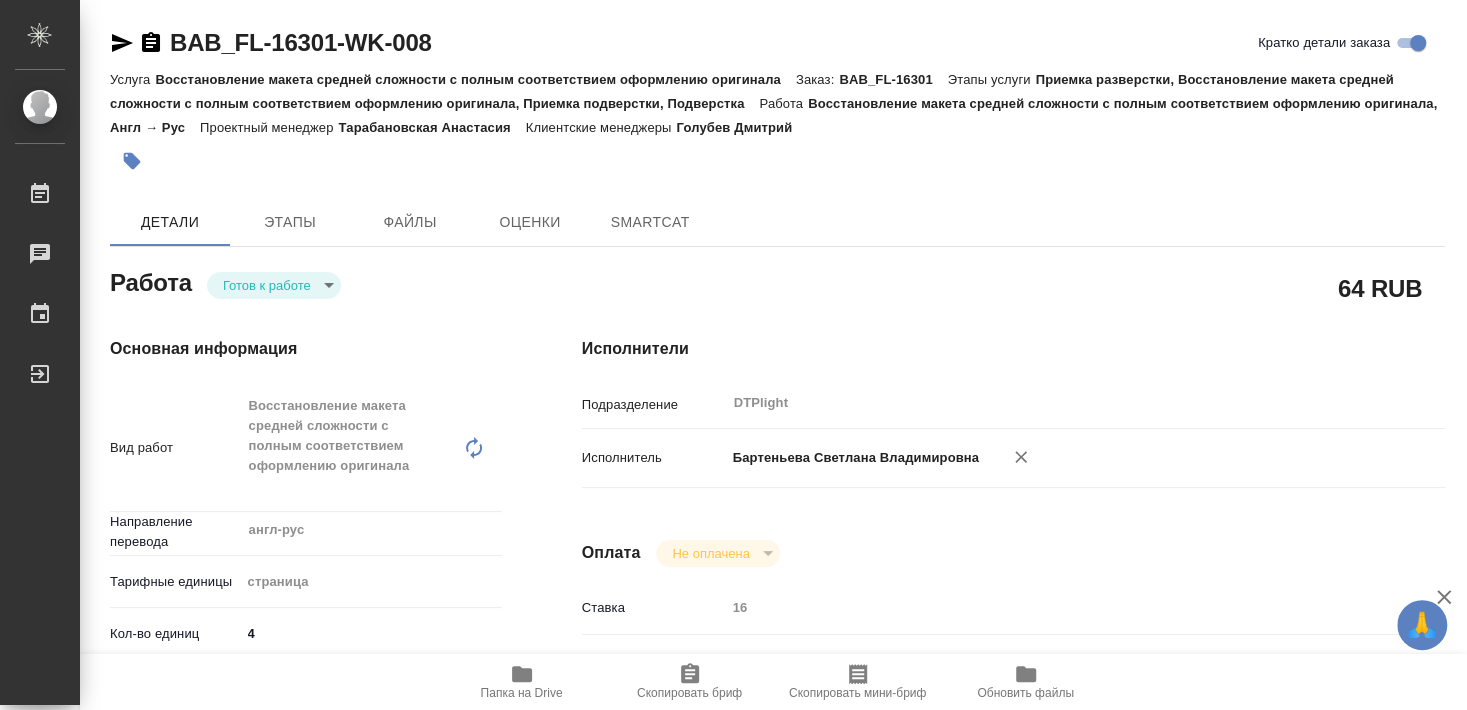 type on "x" 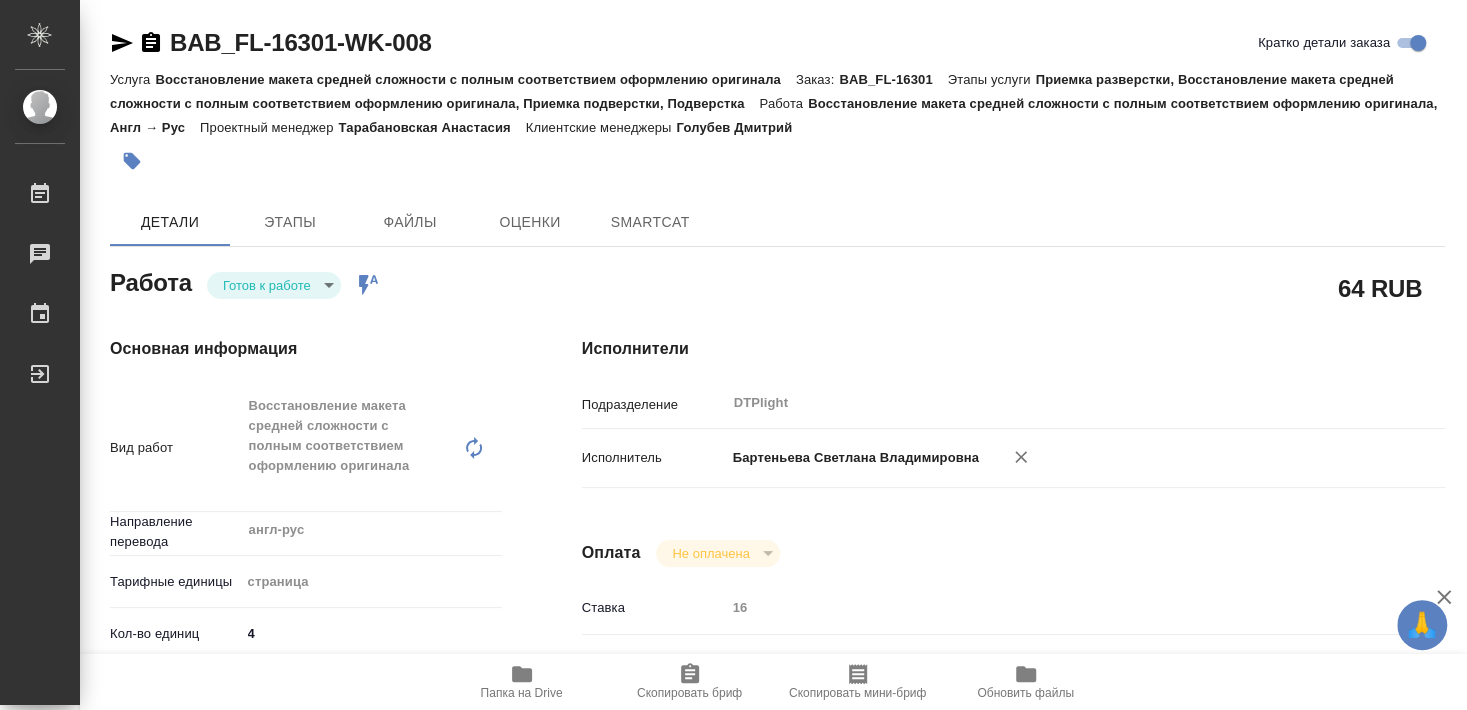 type on "x" 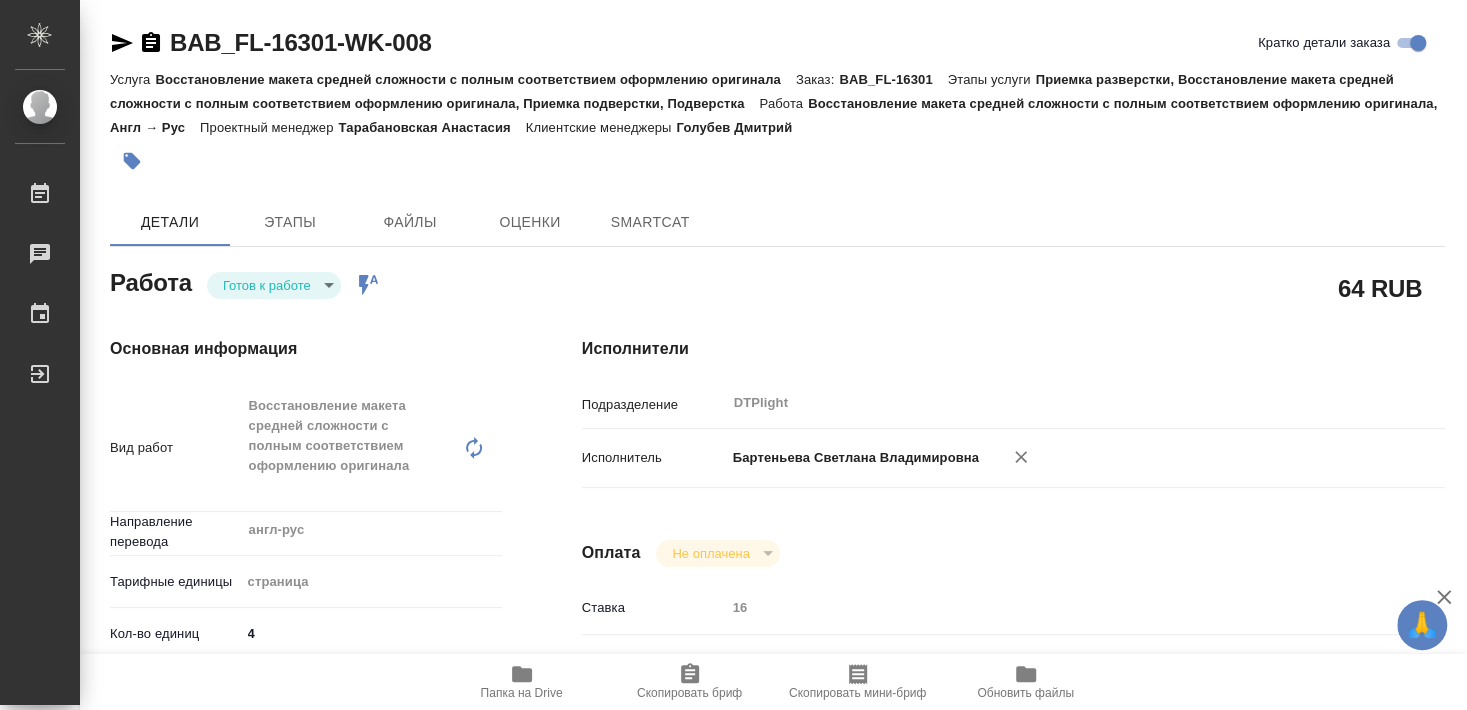 type on "x" 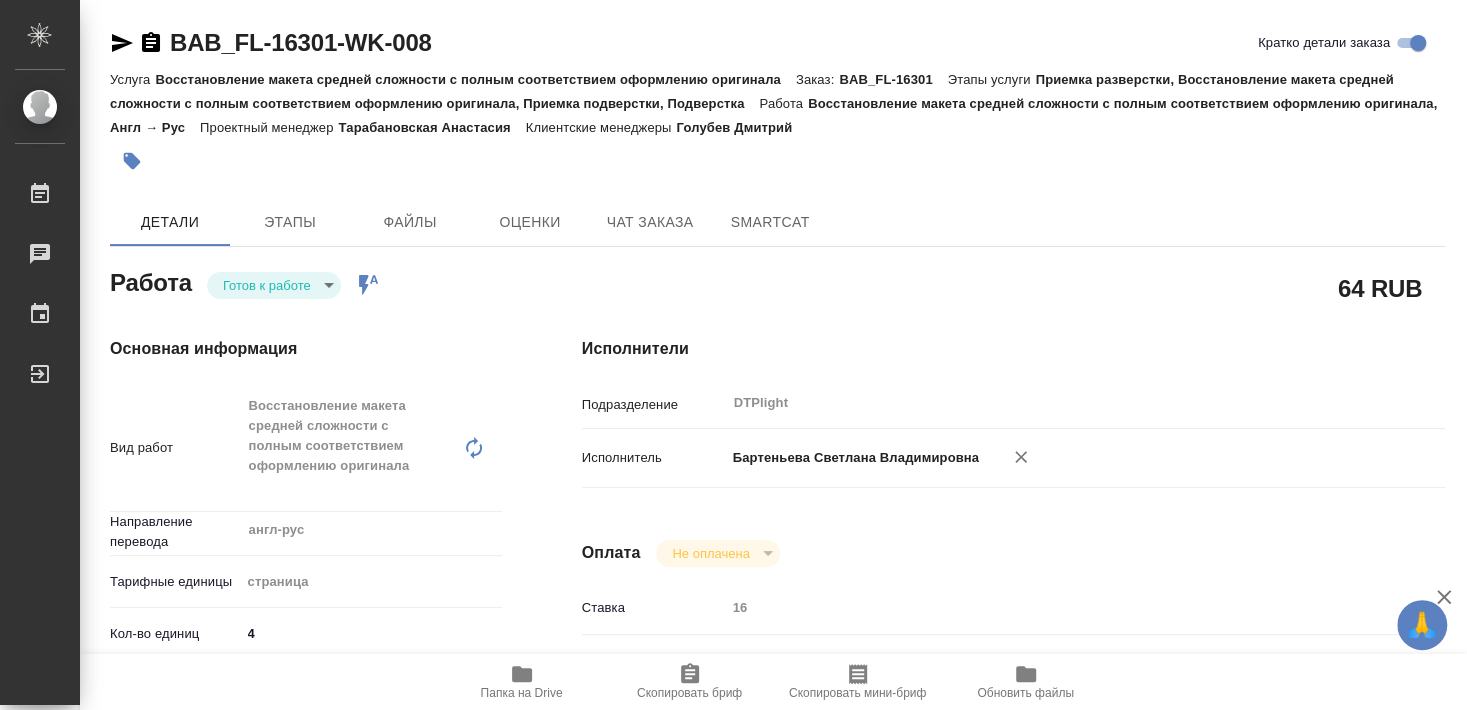 type on "x" 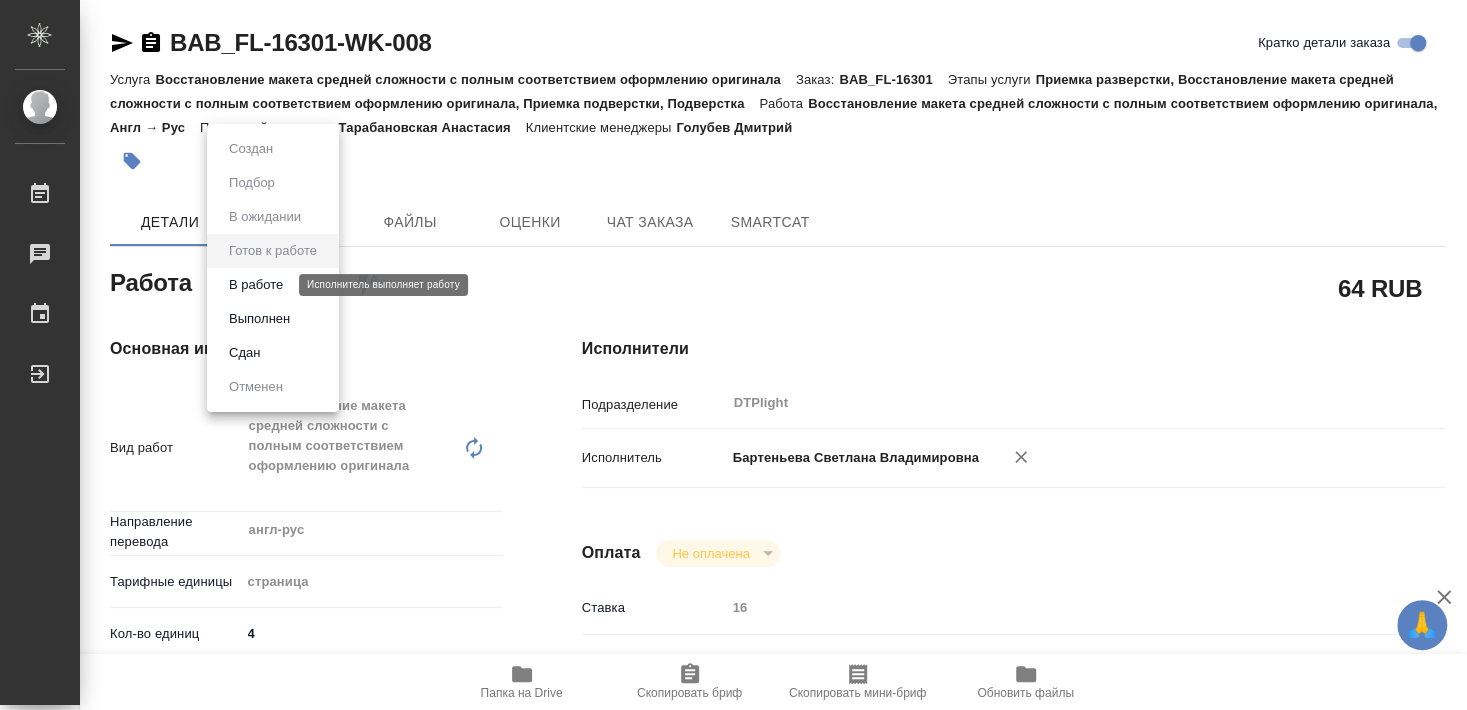 click on "В работе" at bounding box center (256, 285) 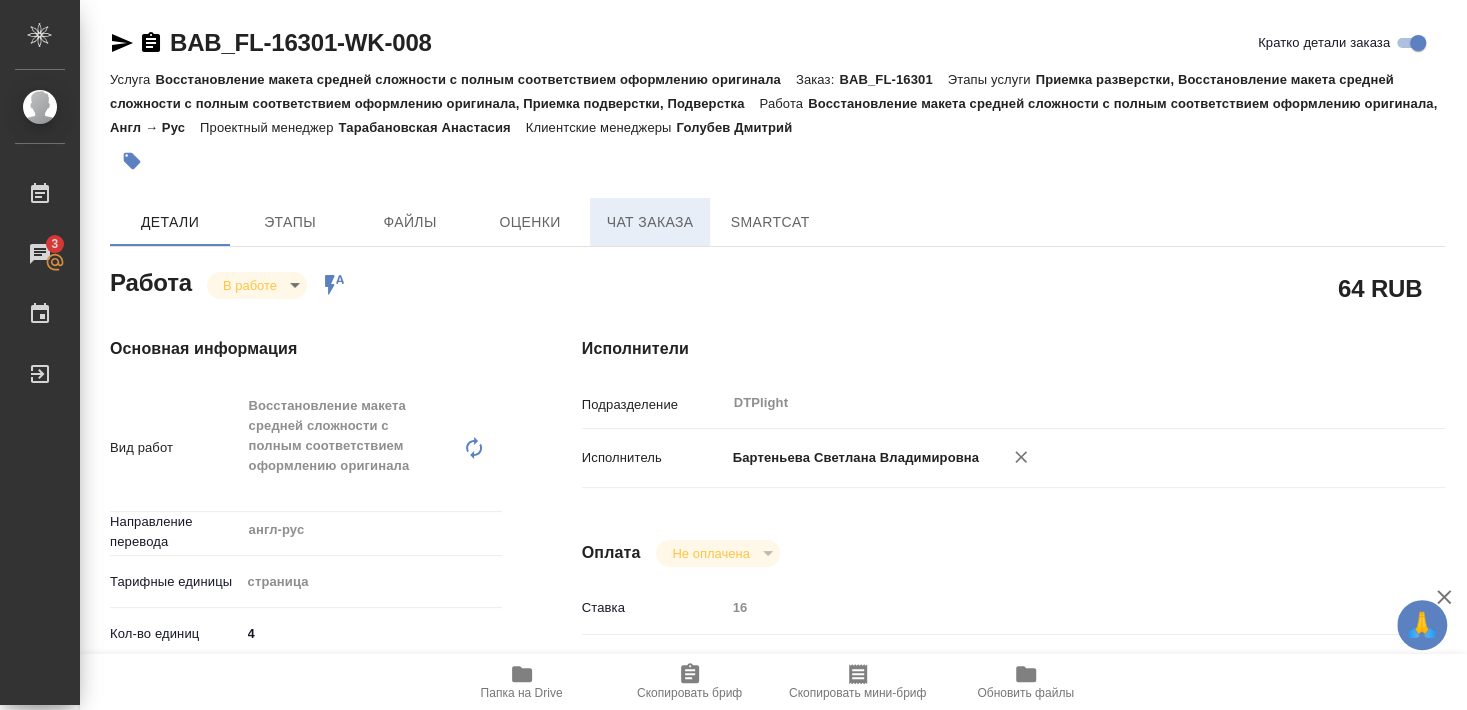 type on "x" 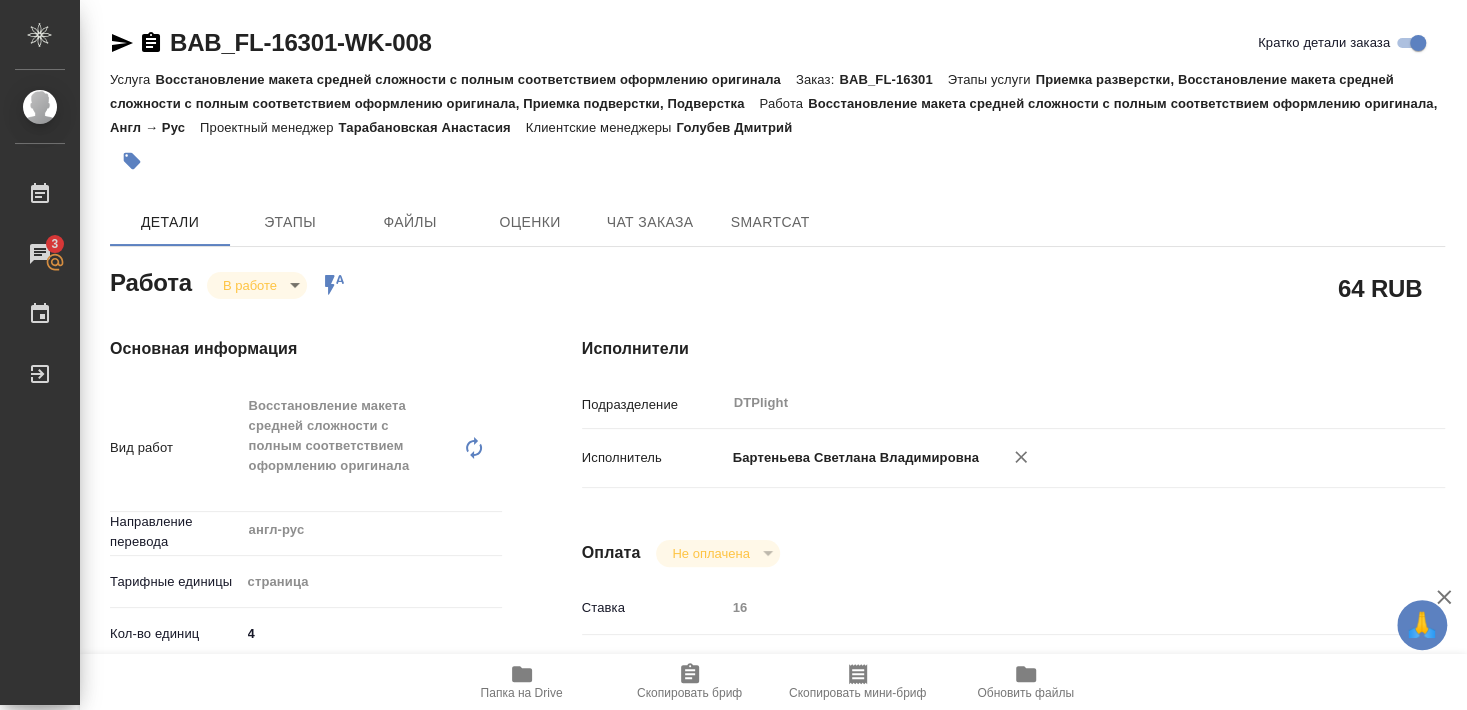 type on "x" 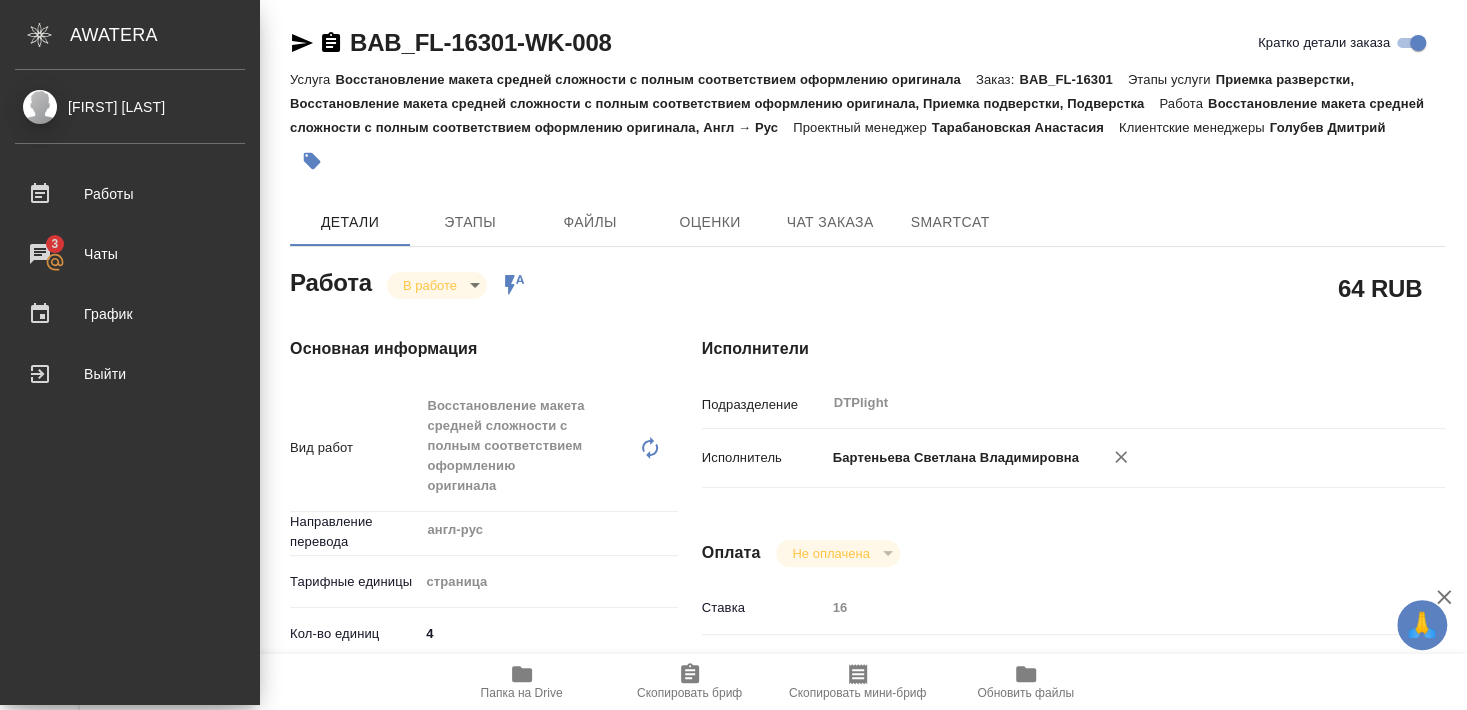 type on "x" 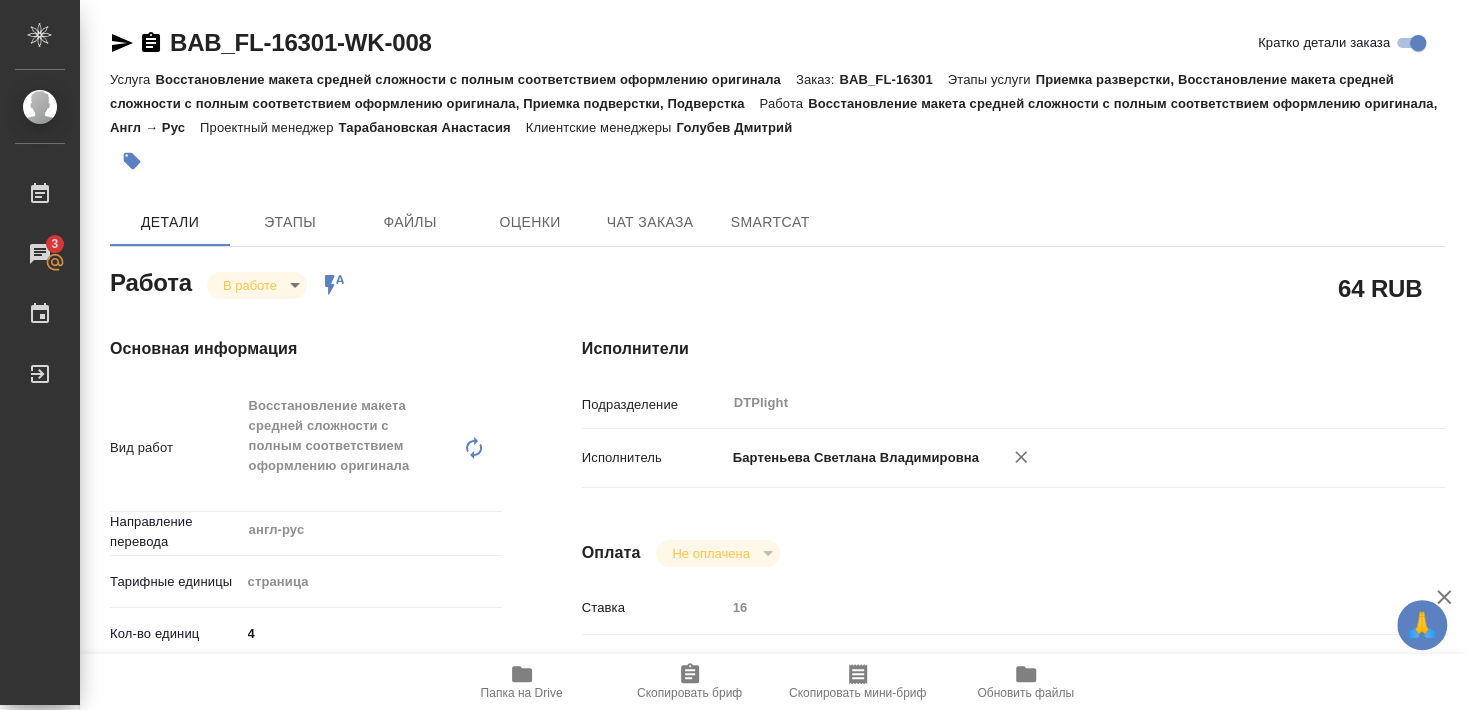 type on "x" 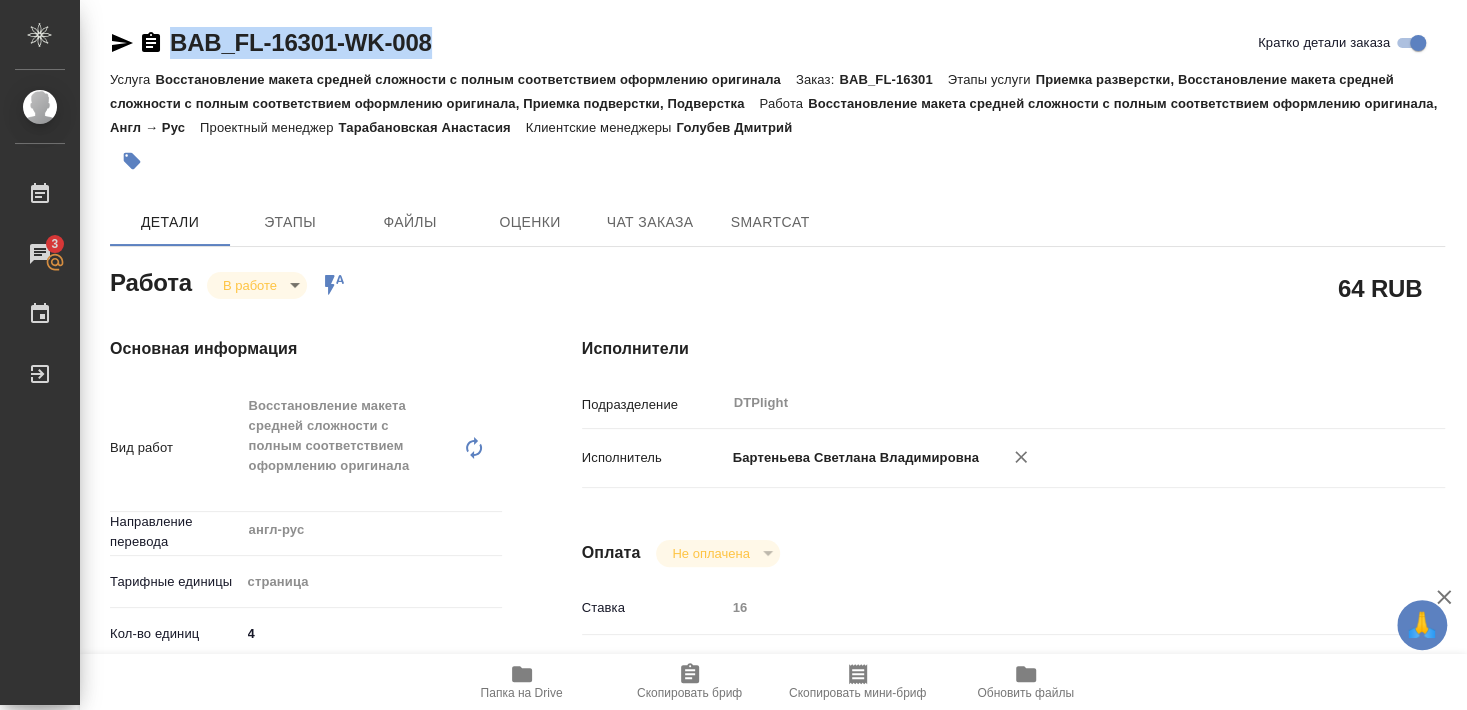 drag, startPoint x: 169, startPoint y: 61, endPoint x: 475, endPoint y: 41, distance: 306.6529 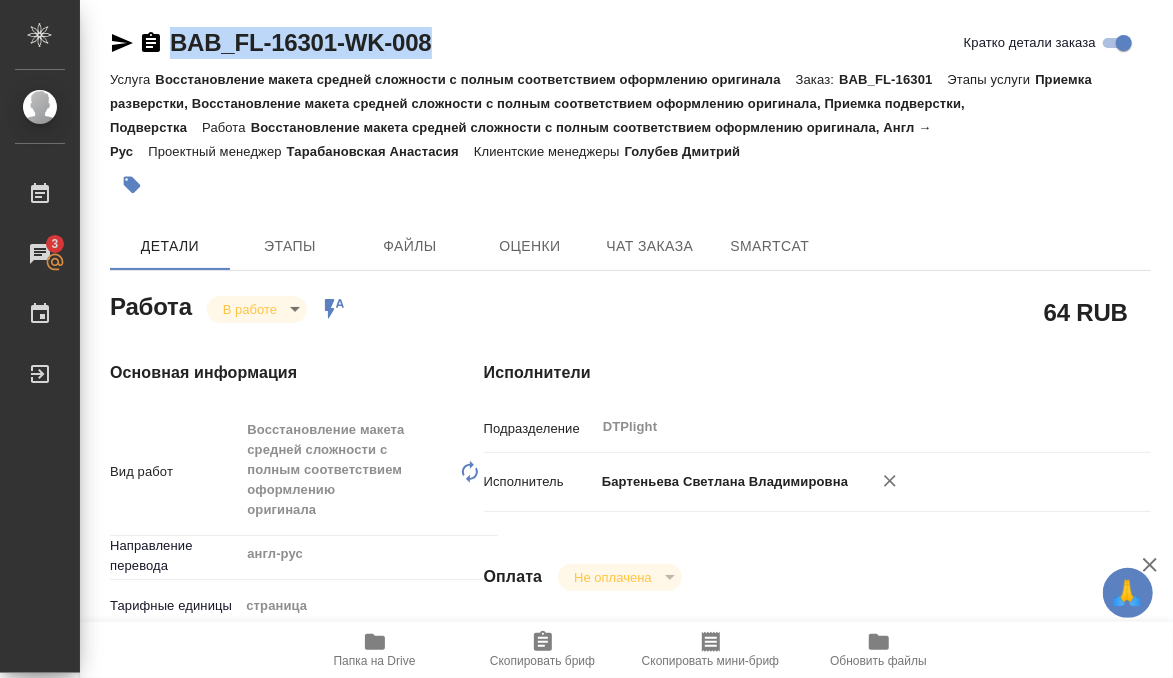 type on "x" 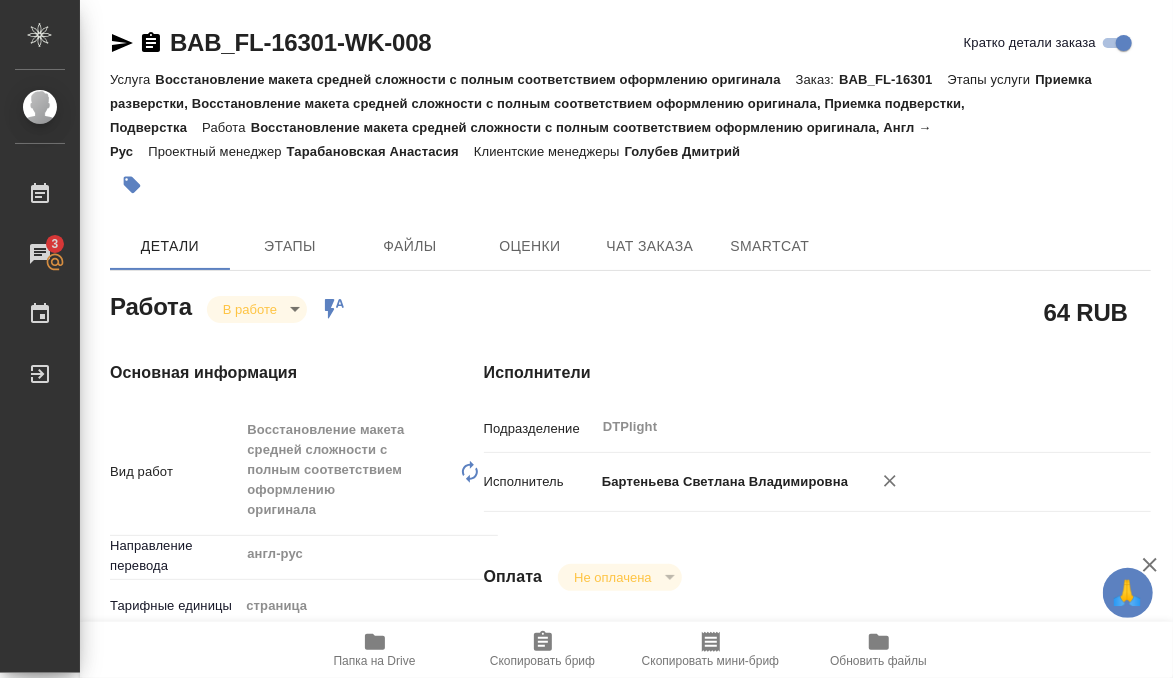 click on "Исполнители" at bounding box center (817, 373) 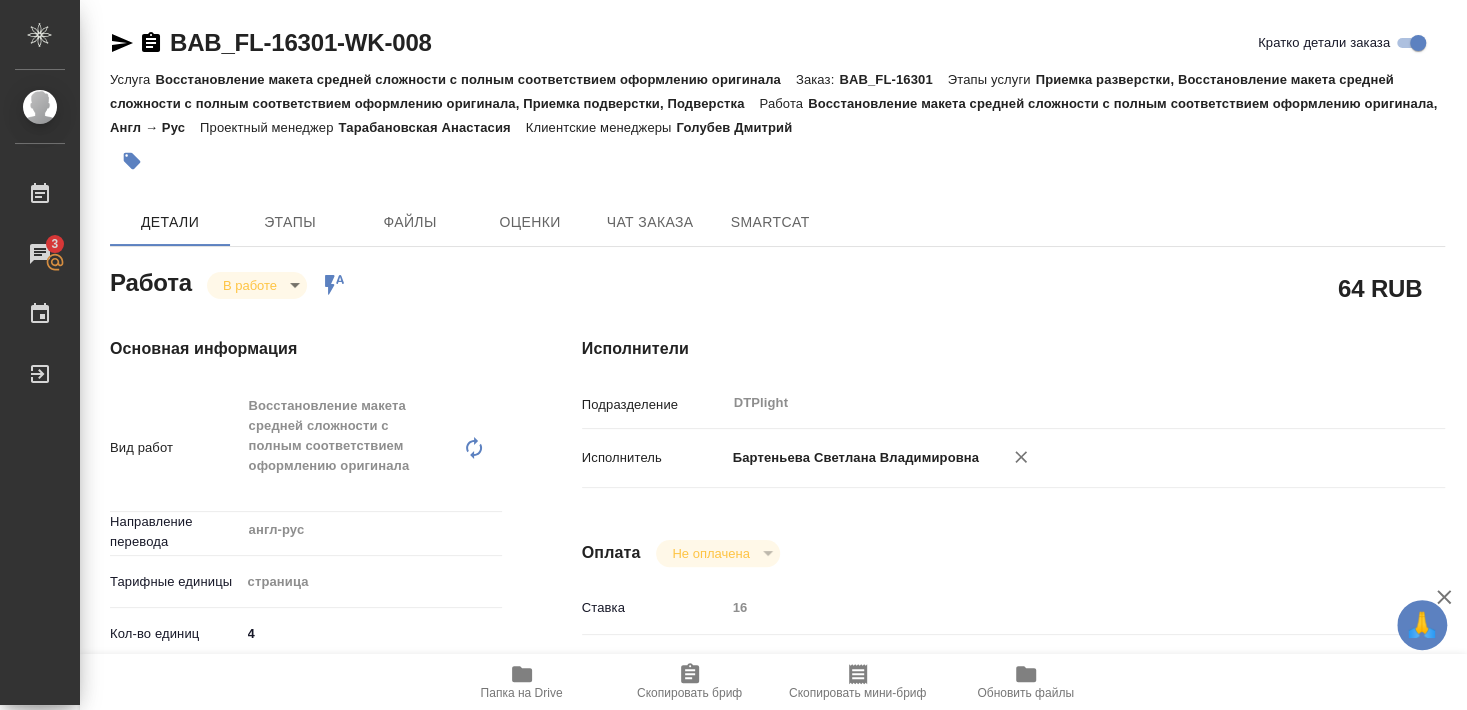 type on "x" 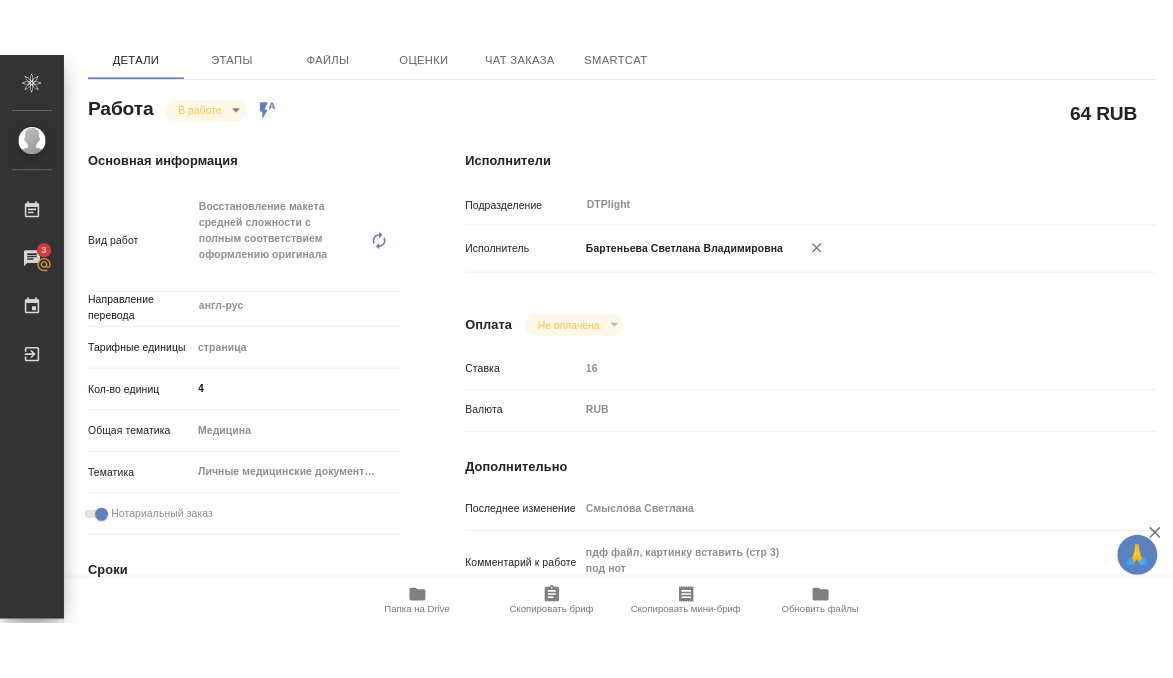 scroll, scrollTop: 432, scrollLeft: 0, axis: vertical 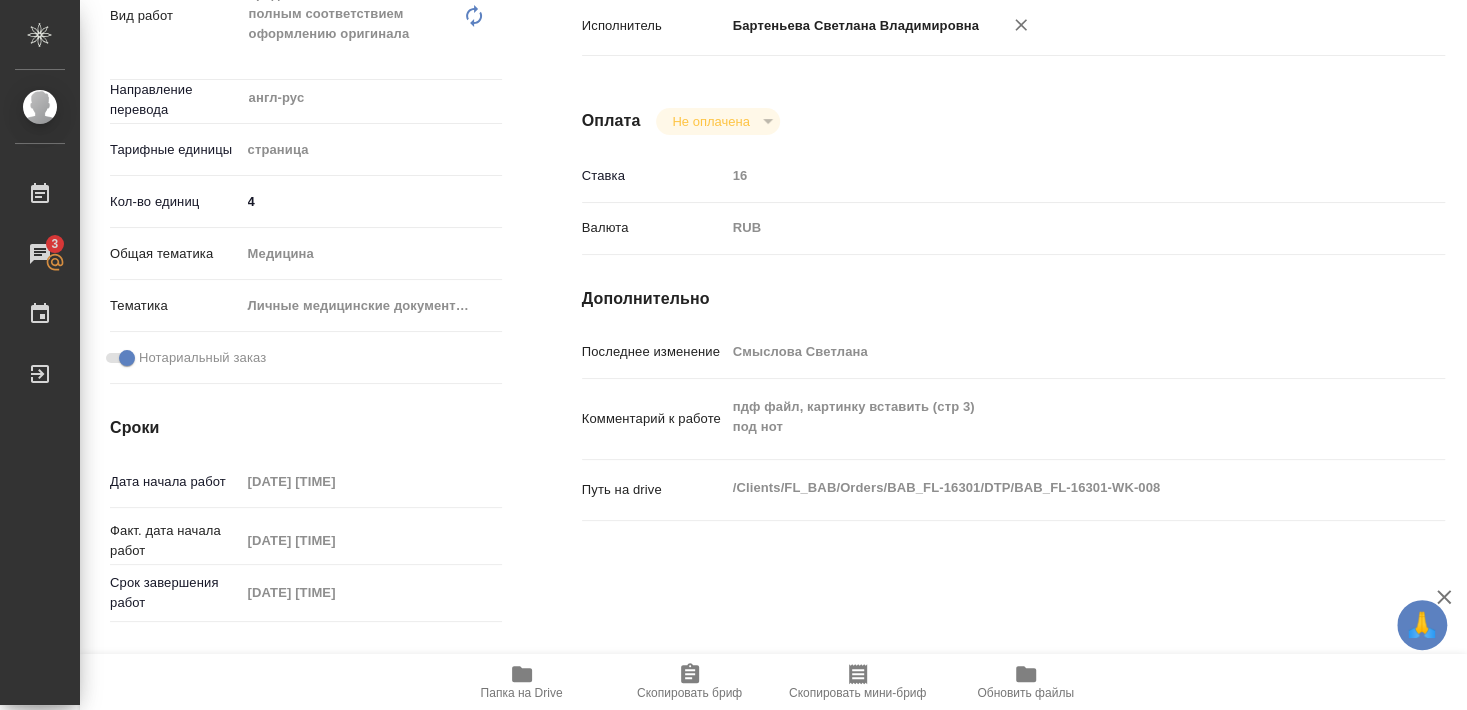 click on "Папка на Drive" at bounding box center (522, 681) 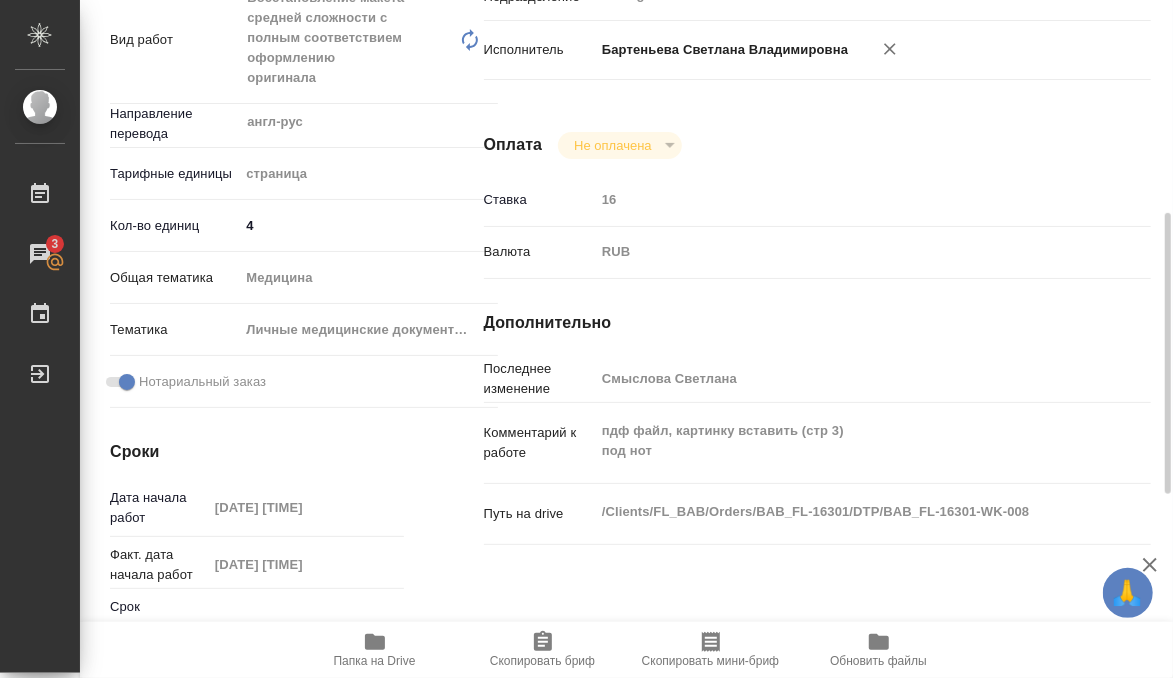 type on "x" 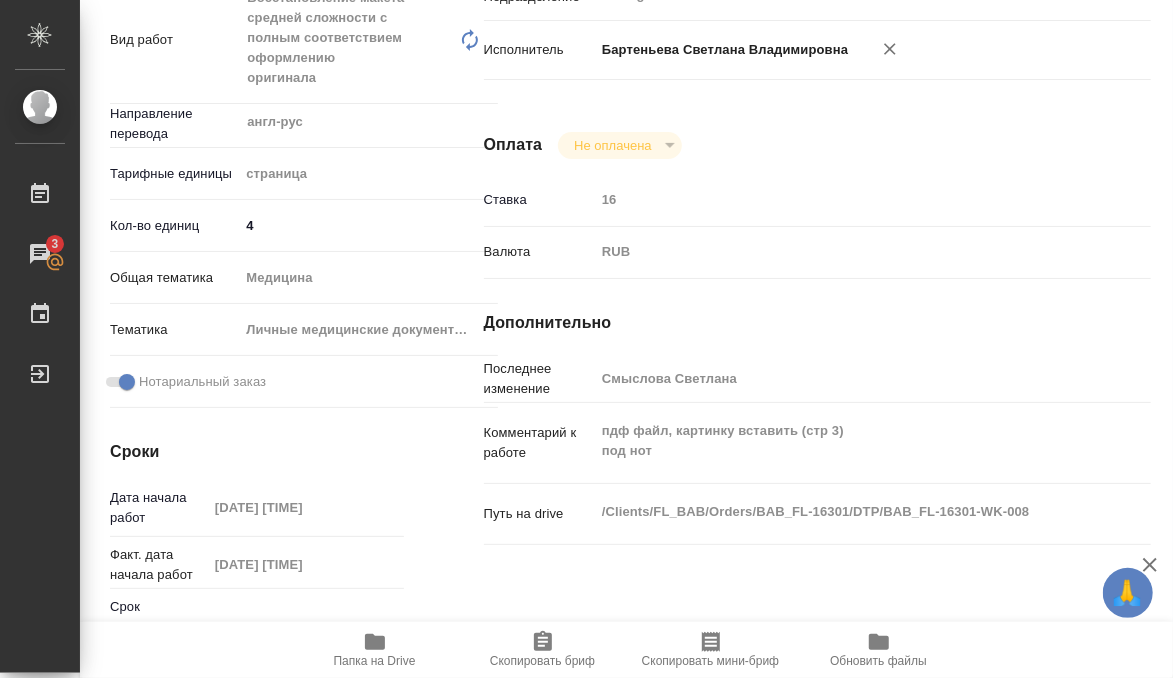 scroll, scrollTop: 456, scrollLeft: 0, axis: vertical 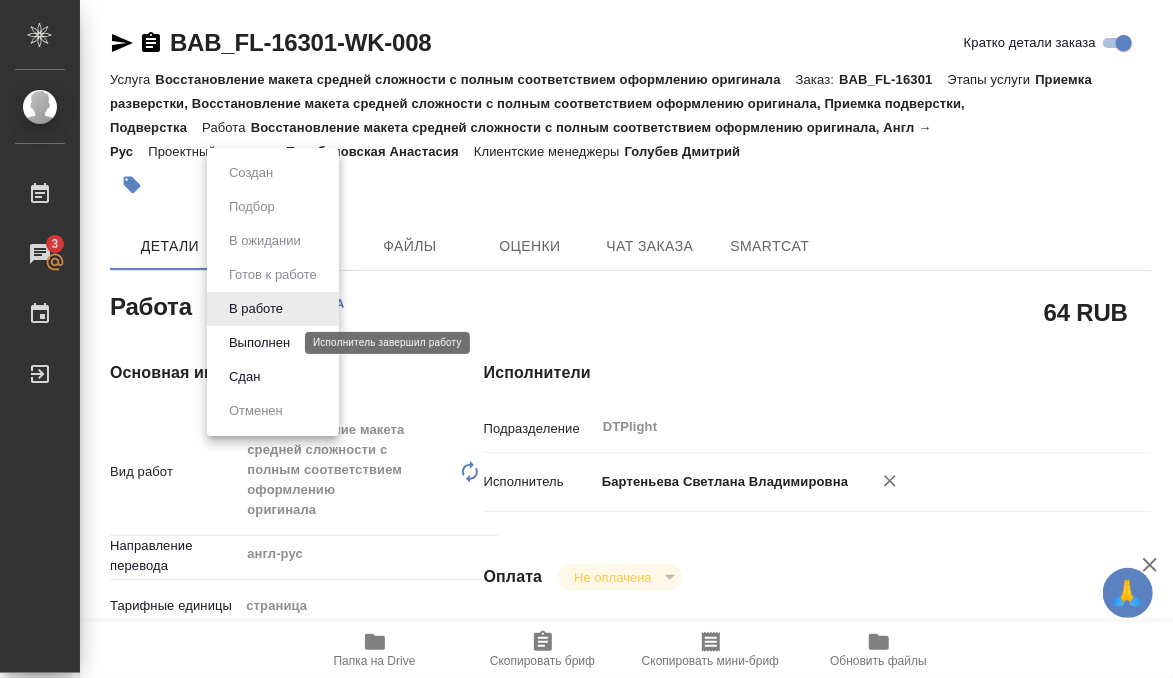 click on "Выполнен" at bounding box center [259, 343] 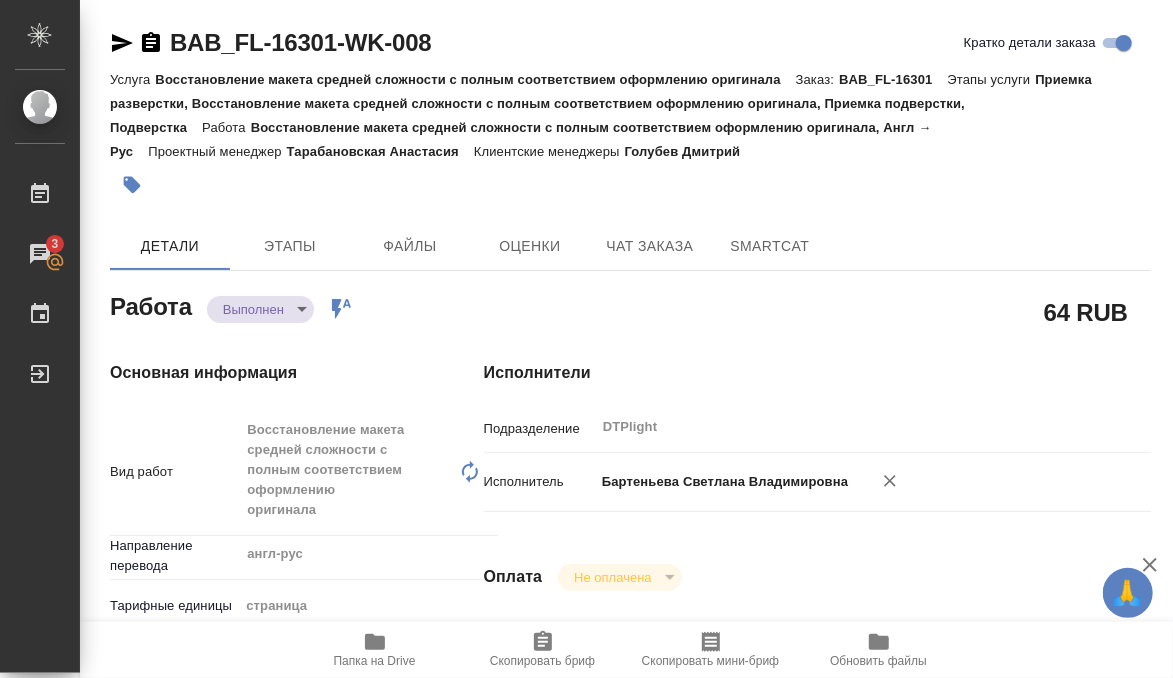 type on "x" 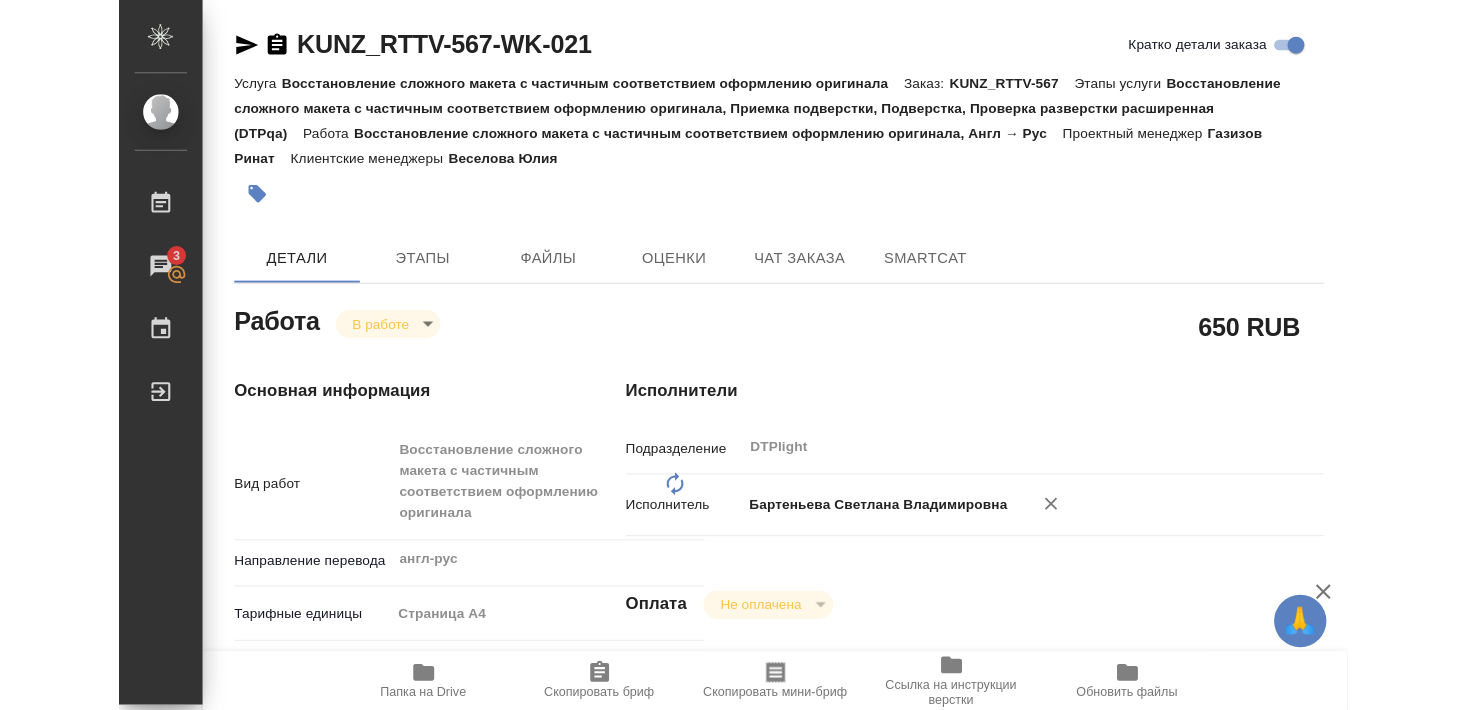 scroll, scrollTop: 0, scrollLeft: 0, axis: both 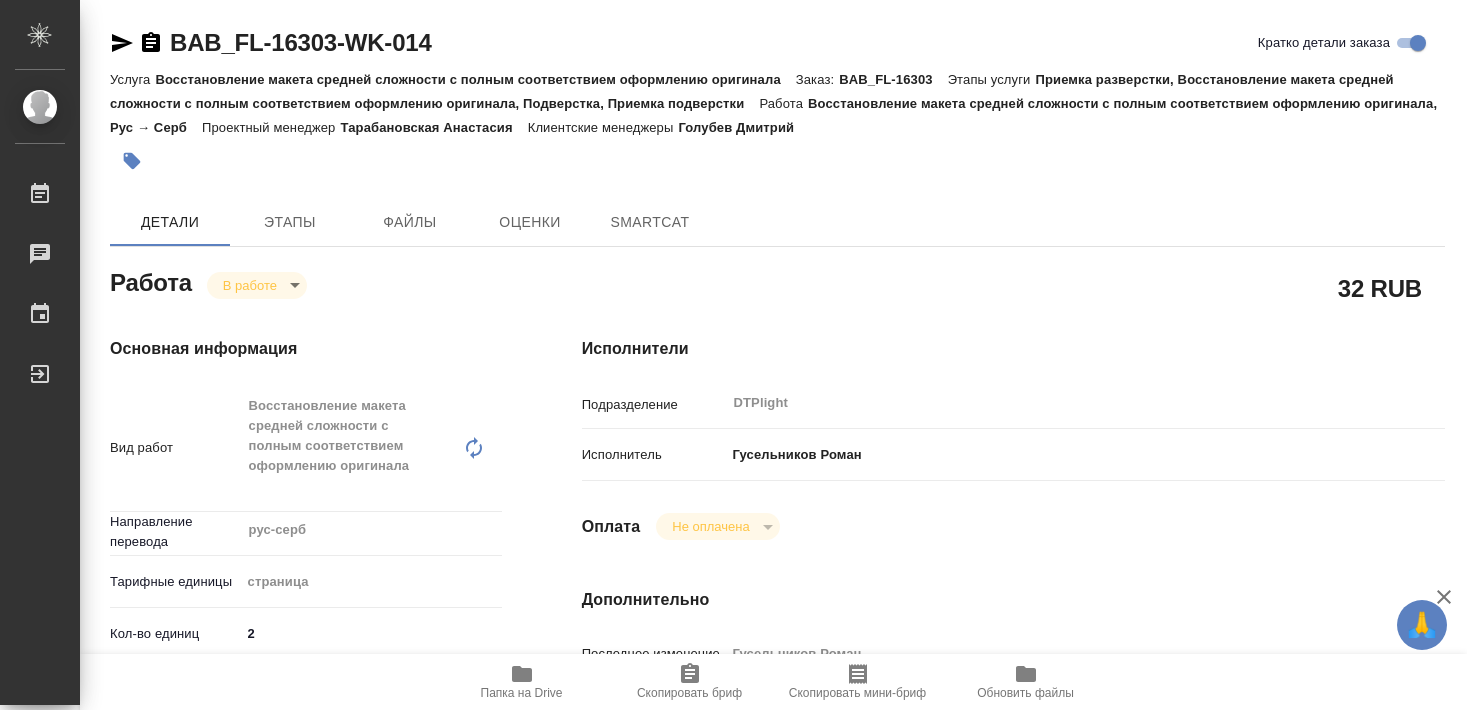 type on "x" 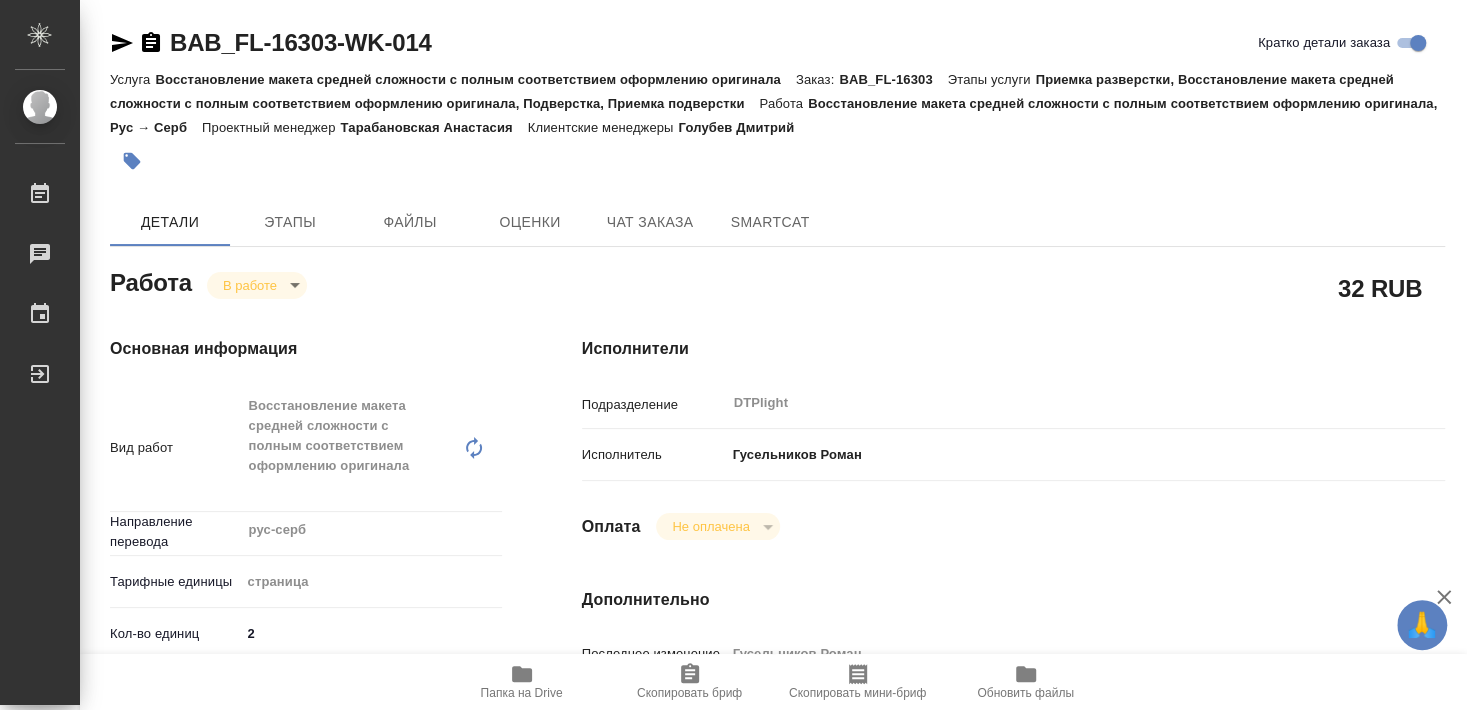 type on "x" 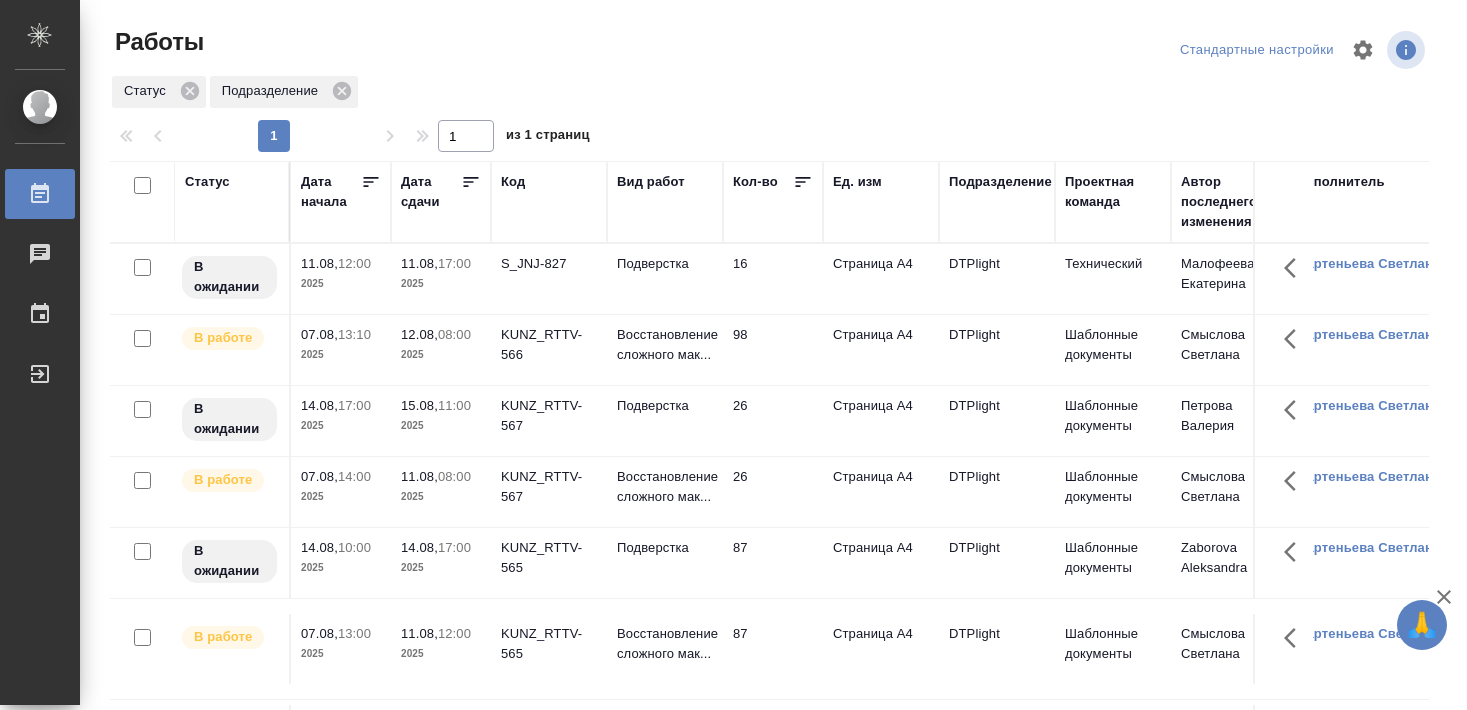 scroll, scrollTop: 0, scrollLeft: 0, axis: both 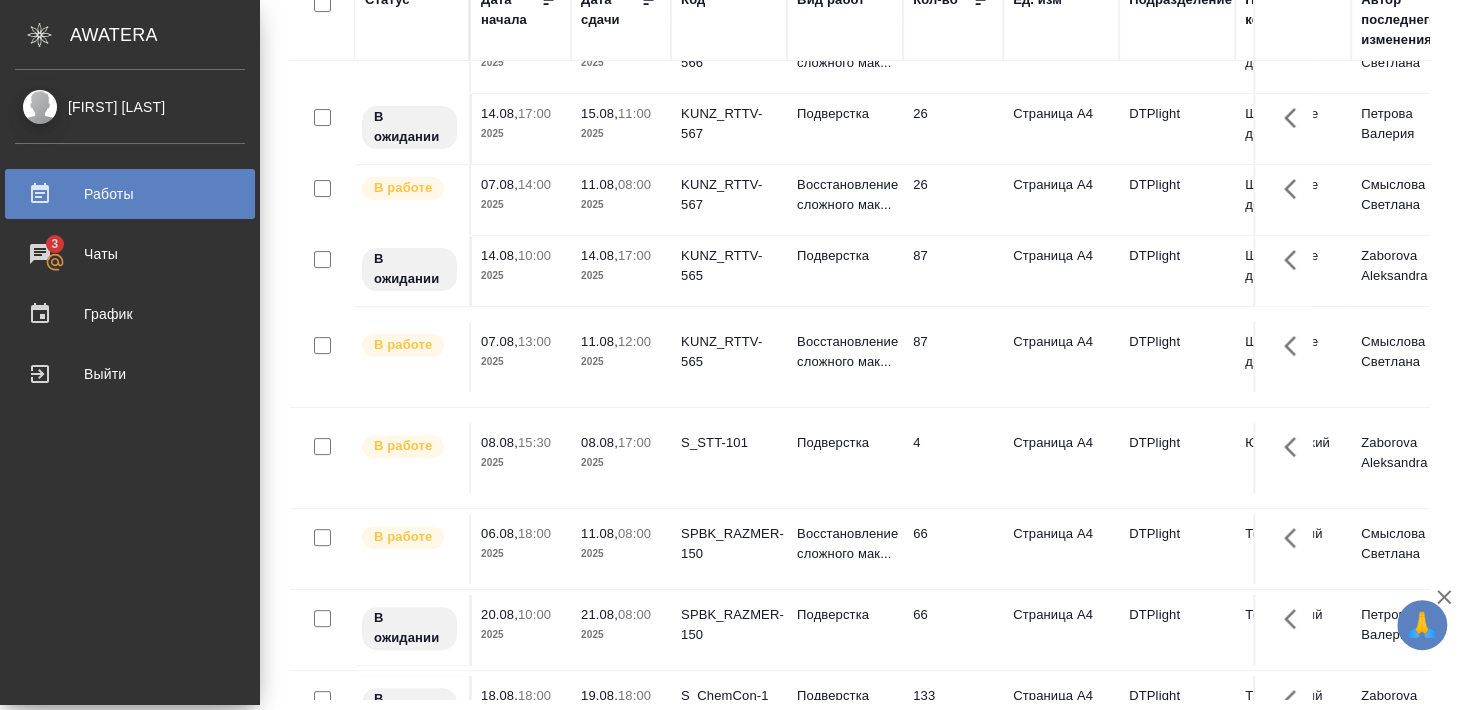 click on "S_STT-101" at bounding box center [729, -28] 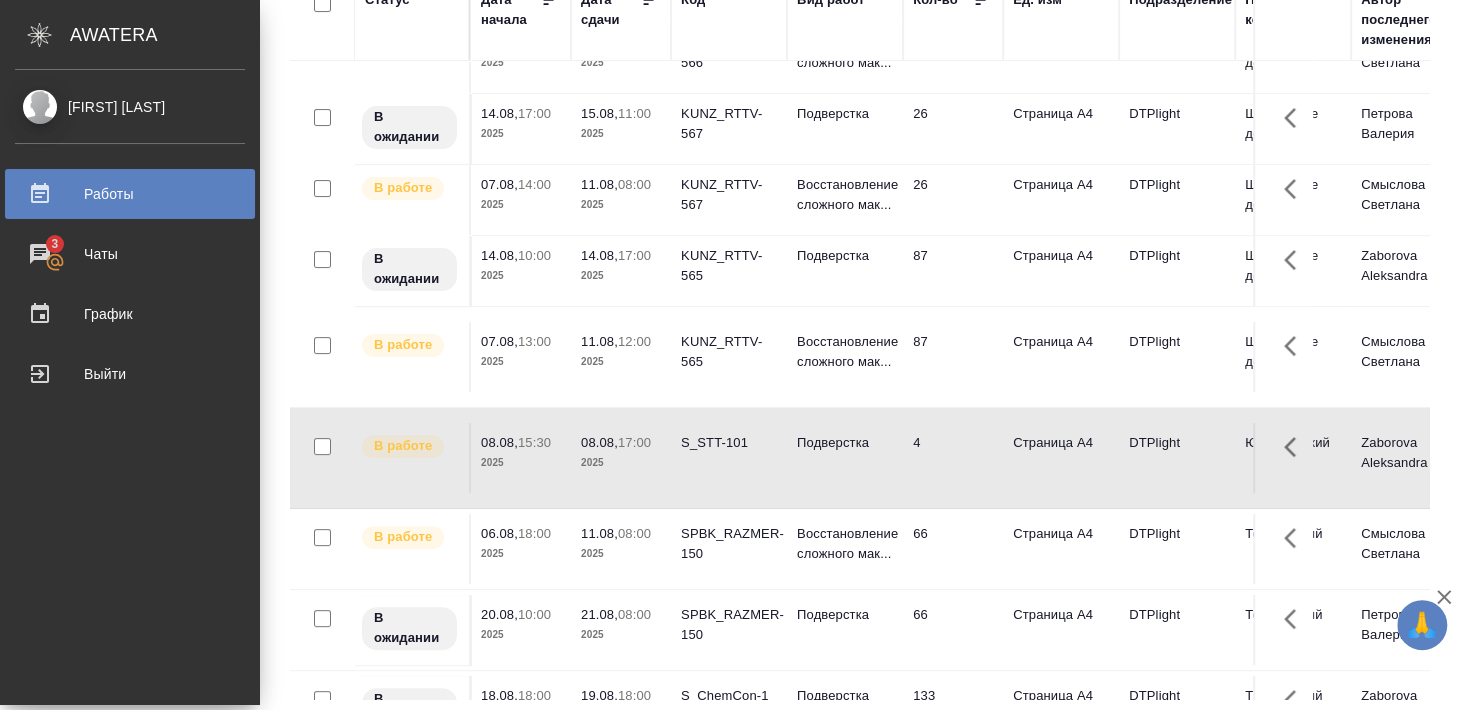 click on "S_STT-101" at bounding box center (729, -28) 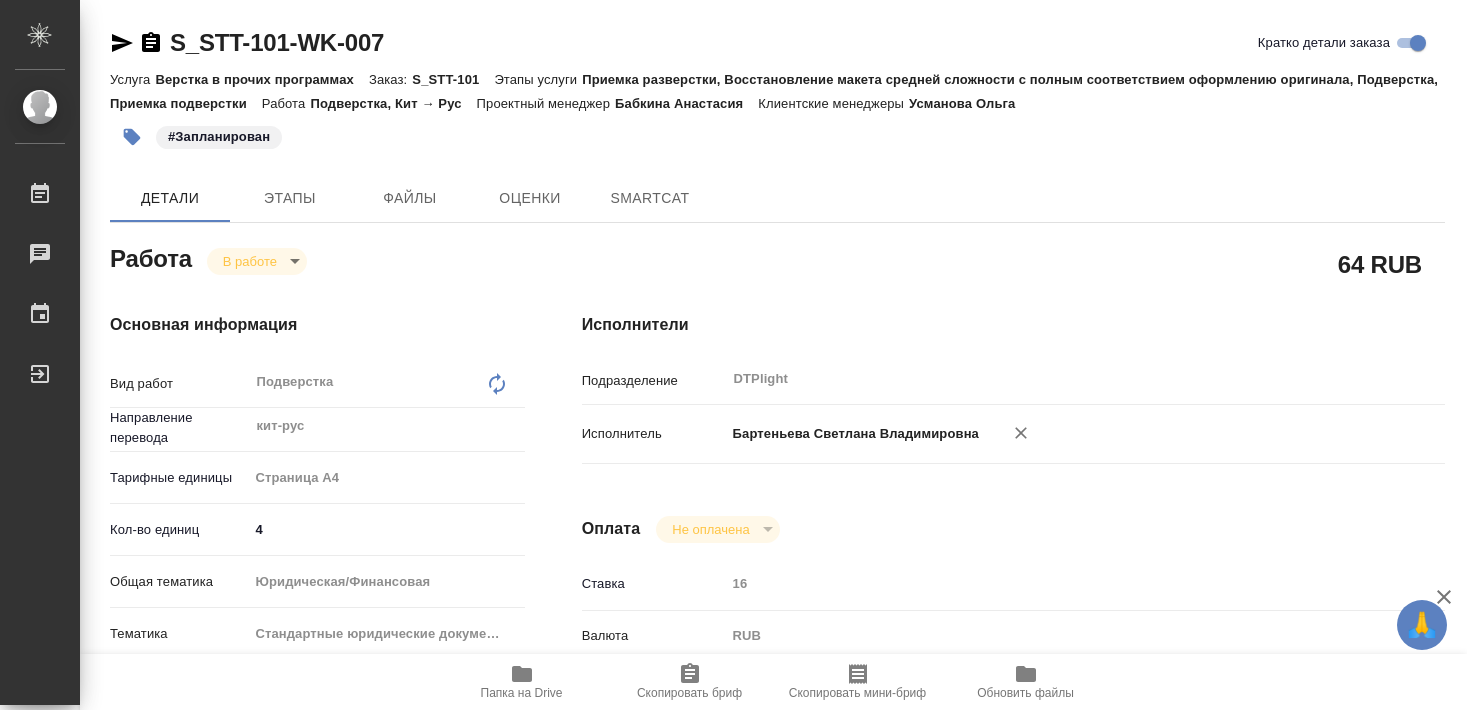 type on "x" 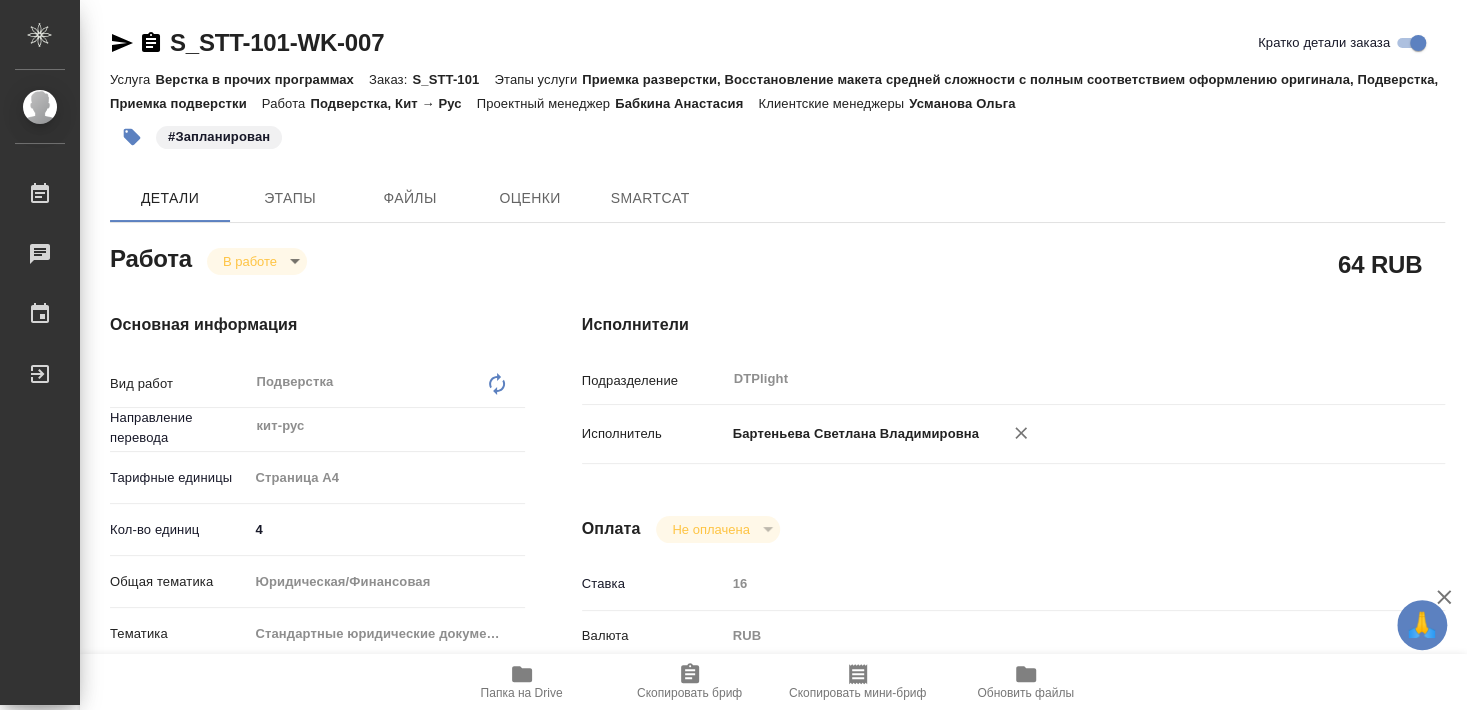 type on "x" 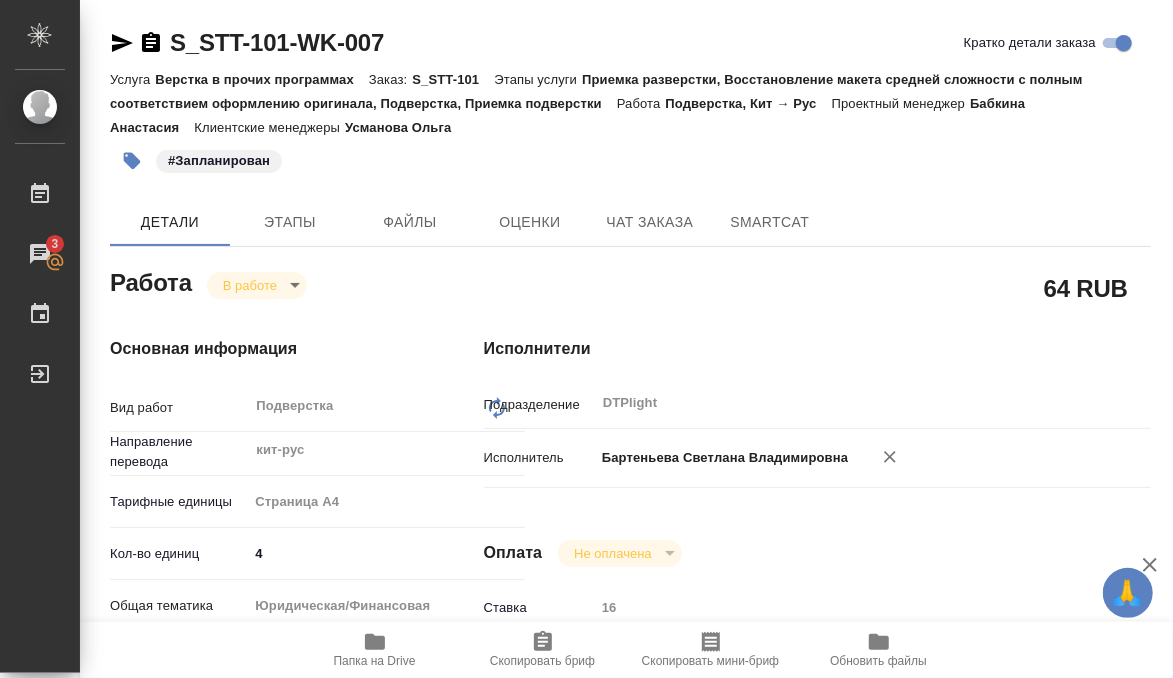 type on "x" 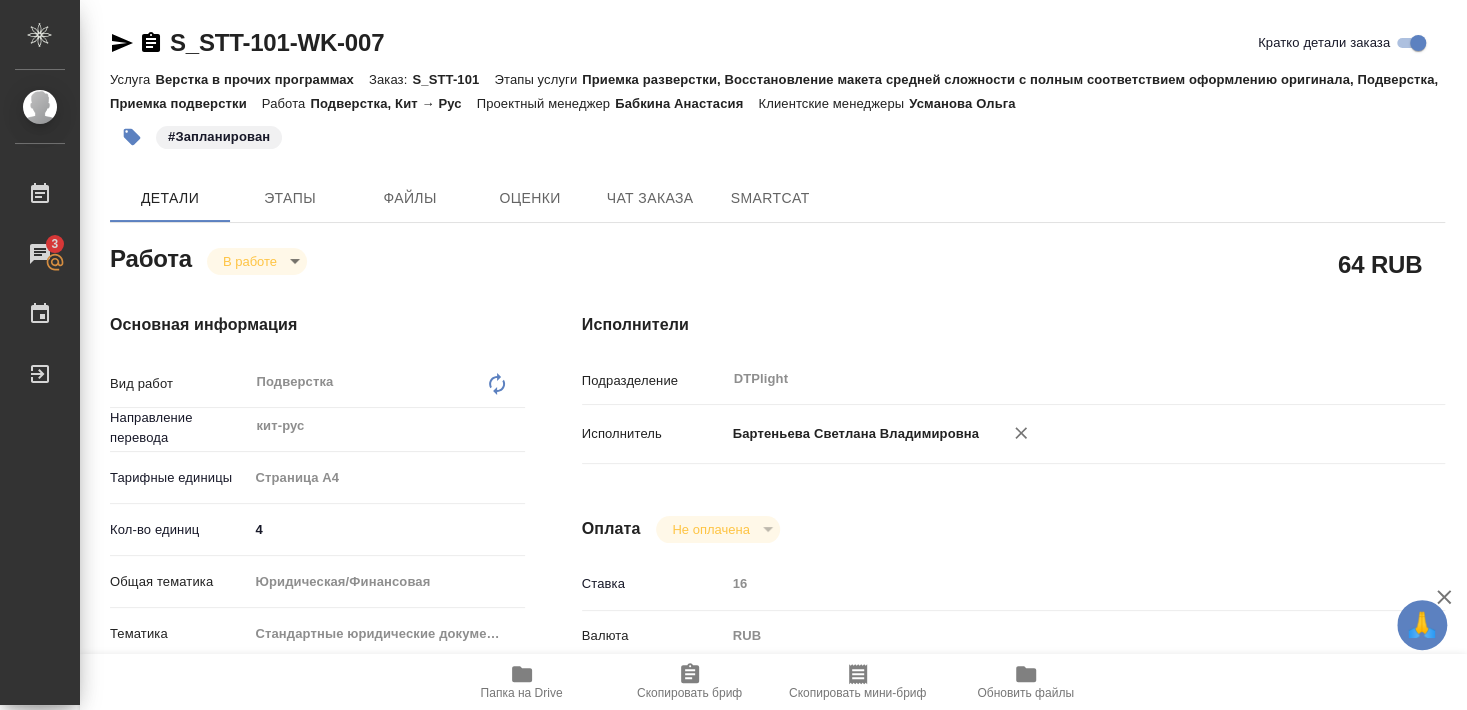 type on "x" 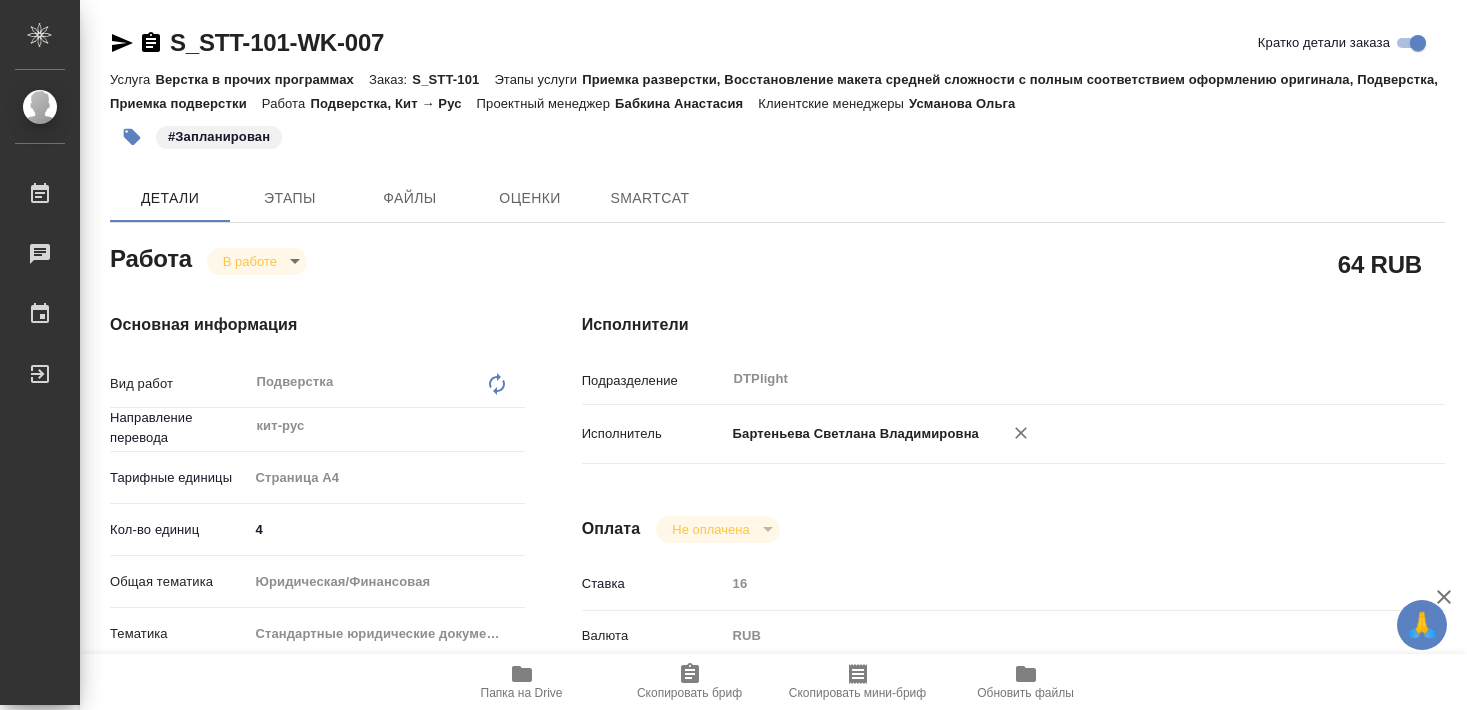 type on "x" 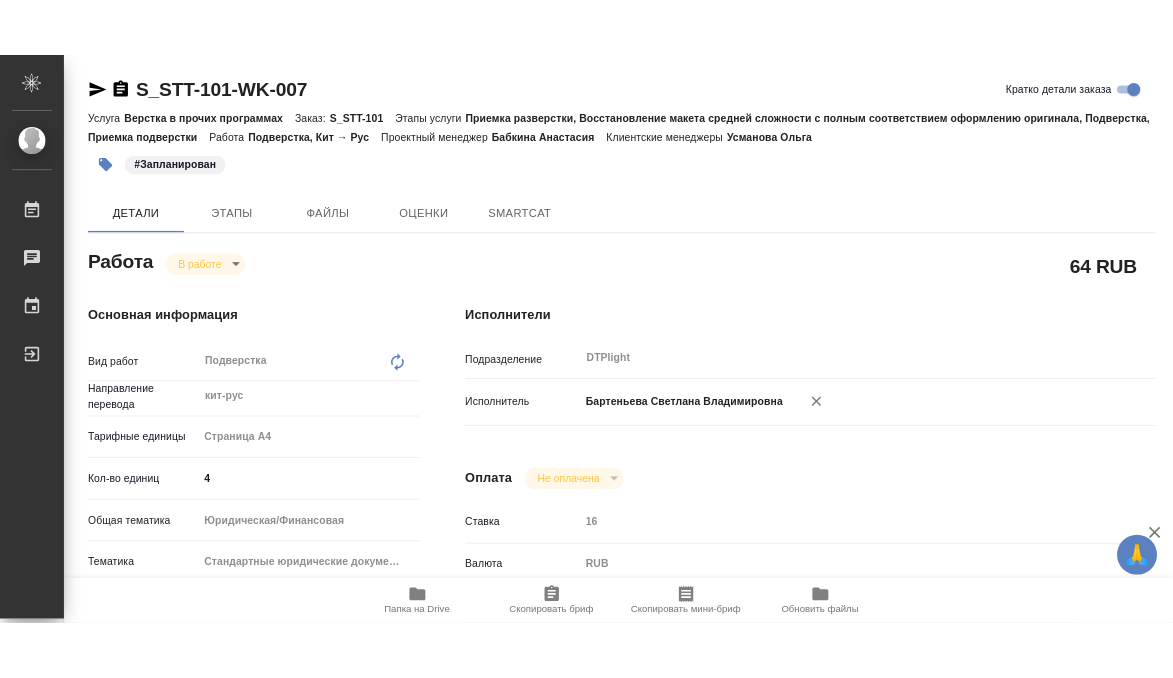 scroll, scrollTop: 0, scrollLeft: 0, axis: both 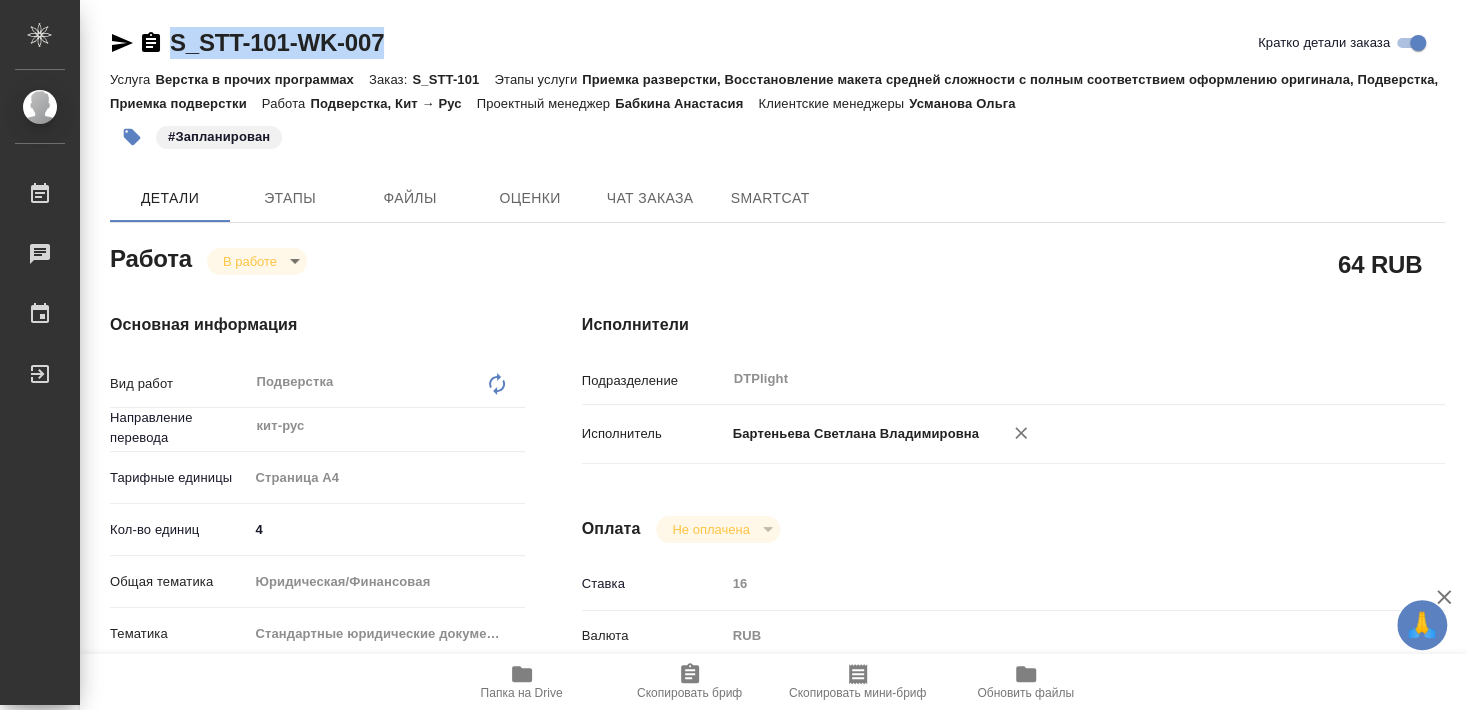 drag, startPoint x: 170, startPoint y: 64, endPoint x: 390, endPoint y: 57, distance: 220.11133 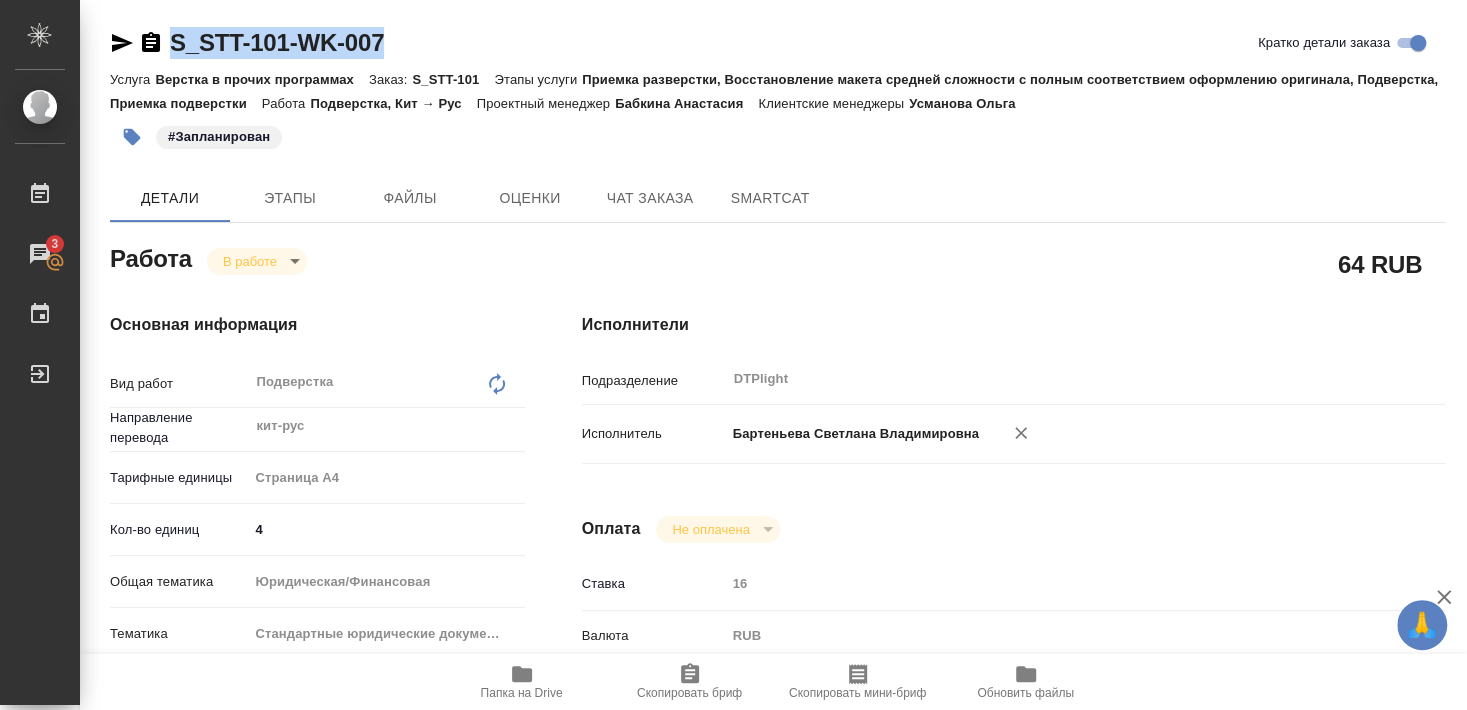 copy on "S_STT-101-WK-007" 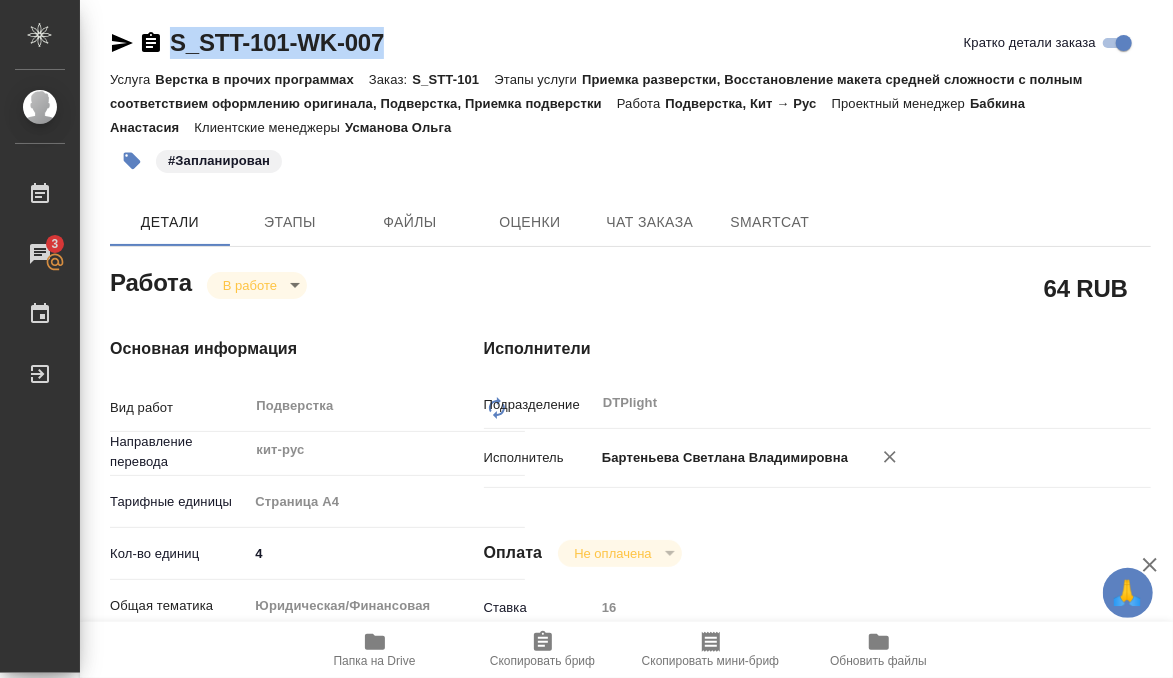 type on "x" 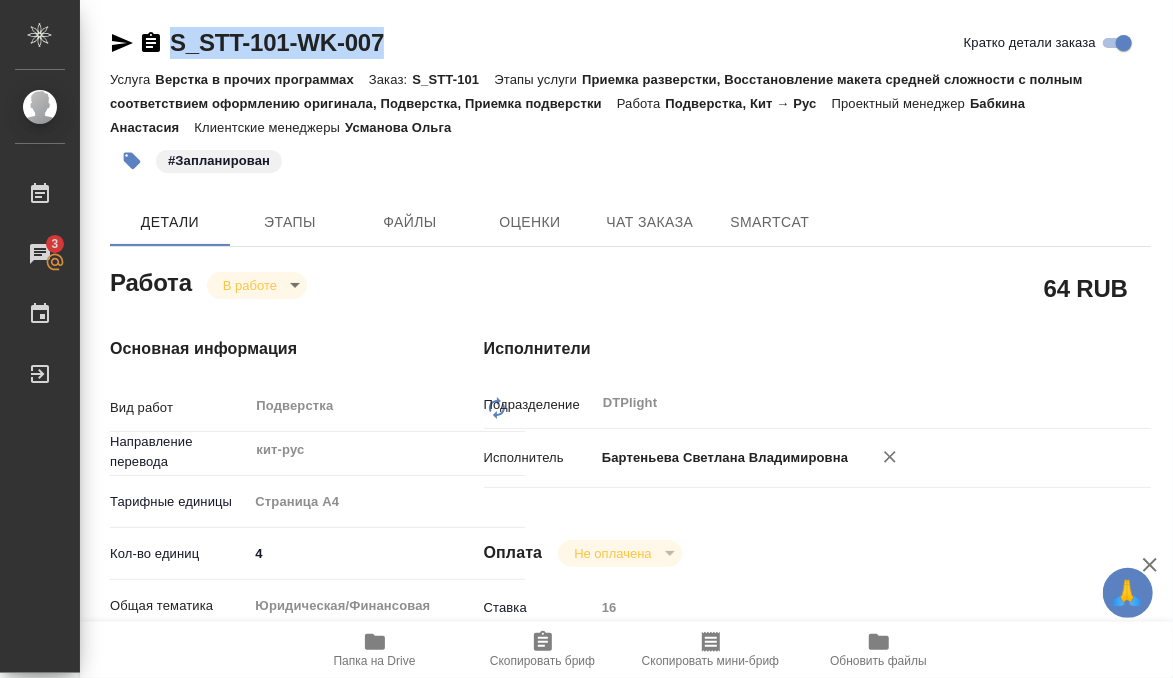 click on "Основная информация Вид работ Подверстка x ​ Направление перевода кит-рус ​ Тарифные единицы Страница А4 5f036ec4e16dec2d6b59c8ff Кол-во единиц 4 Общая тематика Юридическая/Финансовая yr-fn Тематика Стандартные юридические документы, договоры, уставы 5f647205b73bc97568ca66bf Нотариальный заказ Сроки Дата начала работ 08.08.2025 15:30 Факт. дата начала работ 08.08.2025 15:51 Срок завершения работ 08.08.2025 17:00 Факт. срок заверш. работ Срок завершения услуги 08.08.2025 17:00" at bounding box center [257, 734] 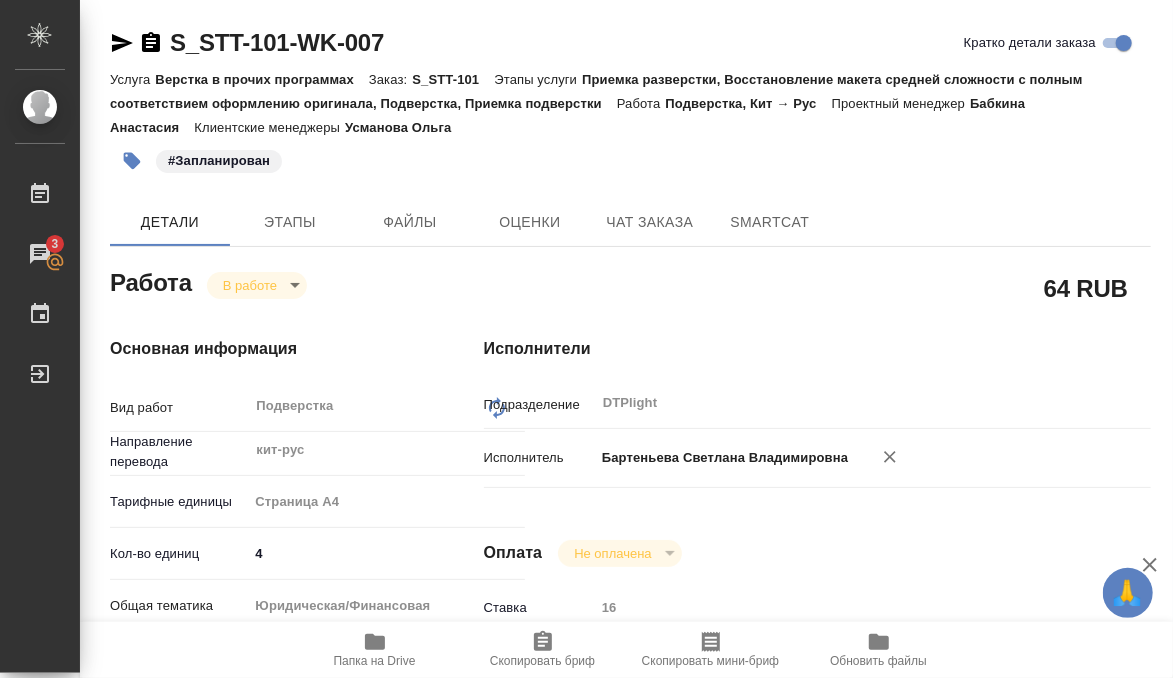 scroll, scrollTop: 216, scrollLeft: 0, axis: vertical 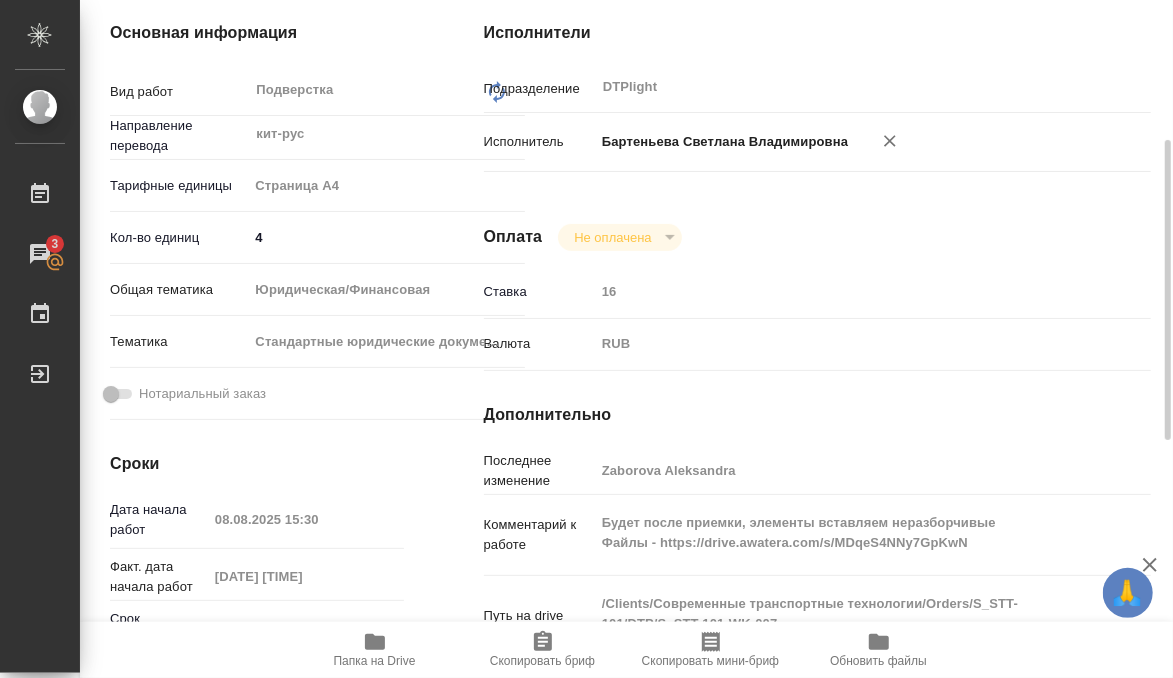 click on "Папка на Drive" at bounding box center [375, 661] 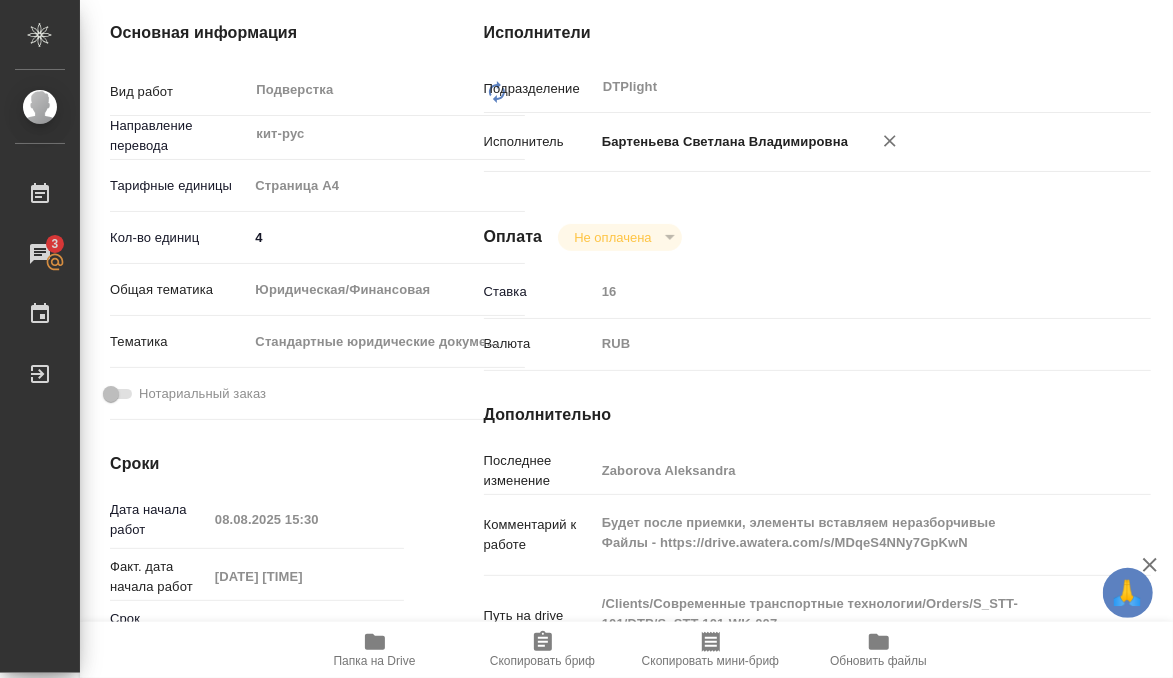 type on "x" 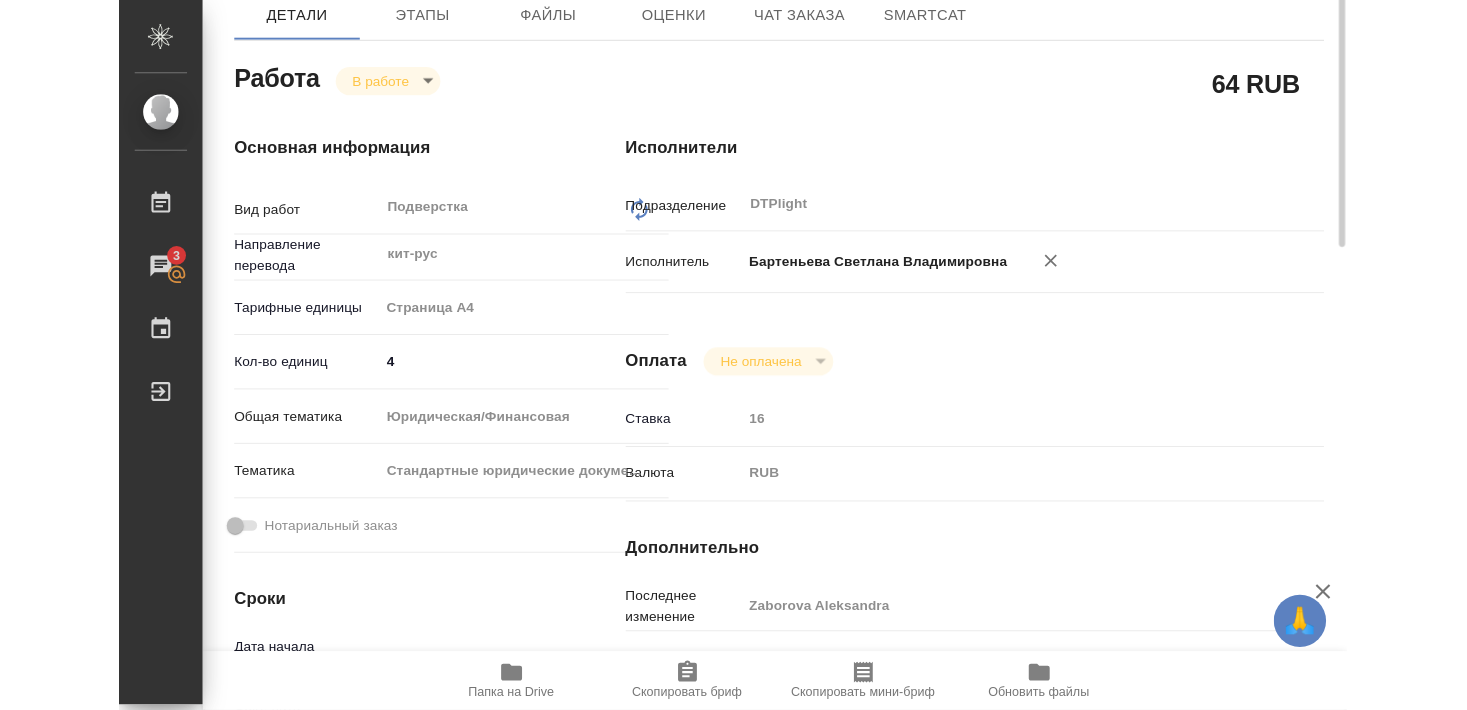 scroll, scrollTop: 0, scrollLeft: 0, axis: both 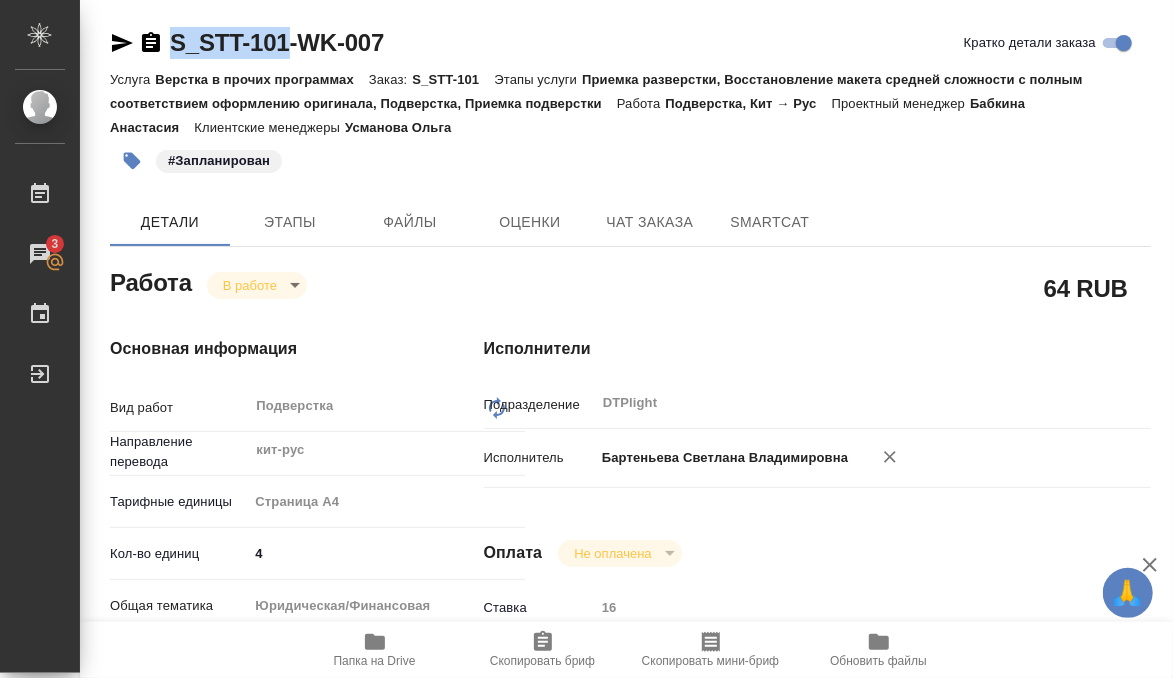 drag, startPoint x: 173, startPoint y: 65, endPoint x: 289, endPoint y: 59, distance: 116.15507 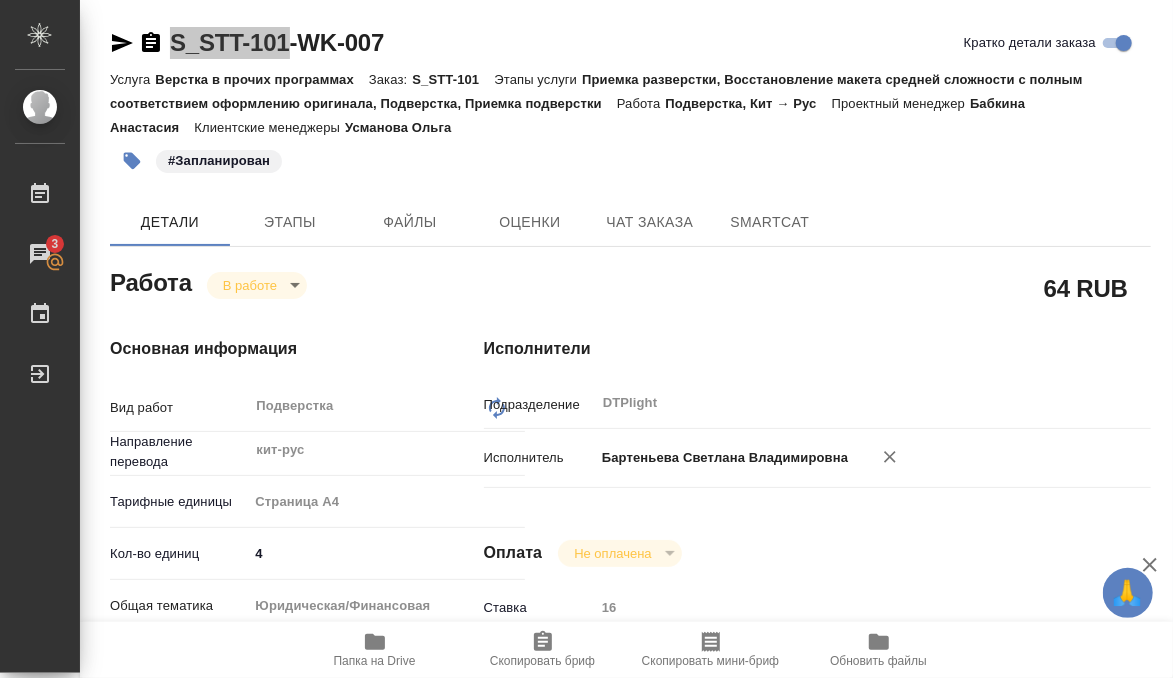 type on "x" 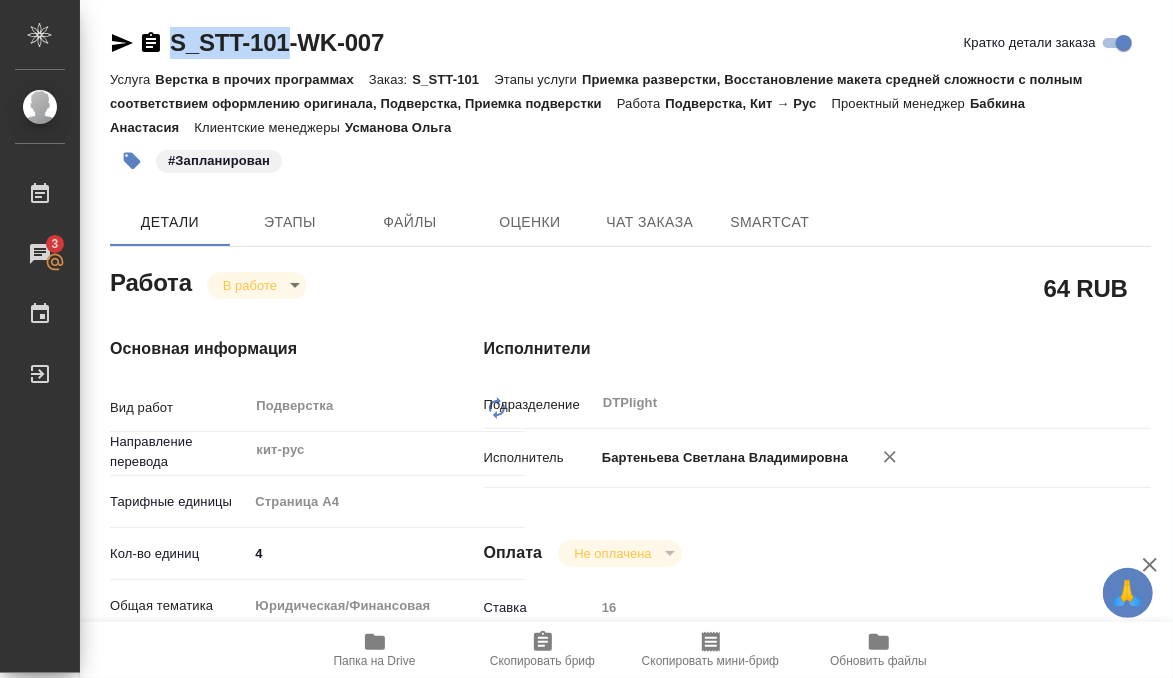 click on "Исполнители Подразделение DTPlight ​ Исполнитель Бартеньева Светлана Владимировна Оплата Не оплачена notPayed Ставка 16 Валюта RUB RUB Дополнительно Последнее изменение Zaborova Aleksandra Комментарий к работе Будет после приемки, элементы вставляем неразборчивые
Файлы - https://drive.awatera.com/s/MDqeS4NNy7GpKwN x Путь на drive /Clients/Современные транспортные технологии/Orders/S_STT-101/DTP/S_STT-101-WK-007 x" at bounding box center [817, 734] 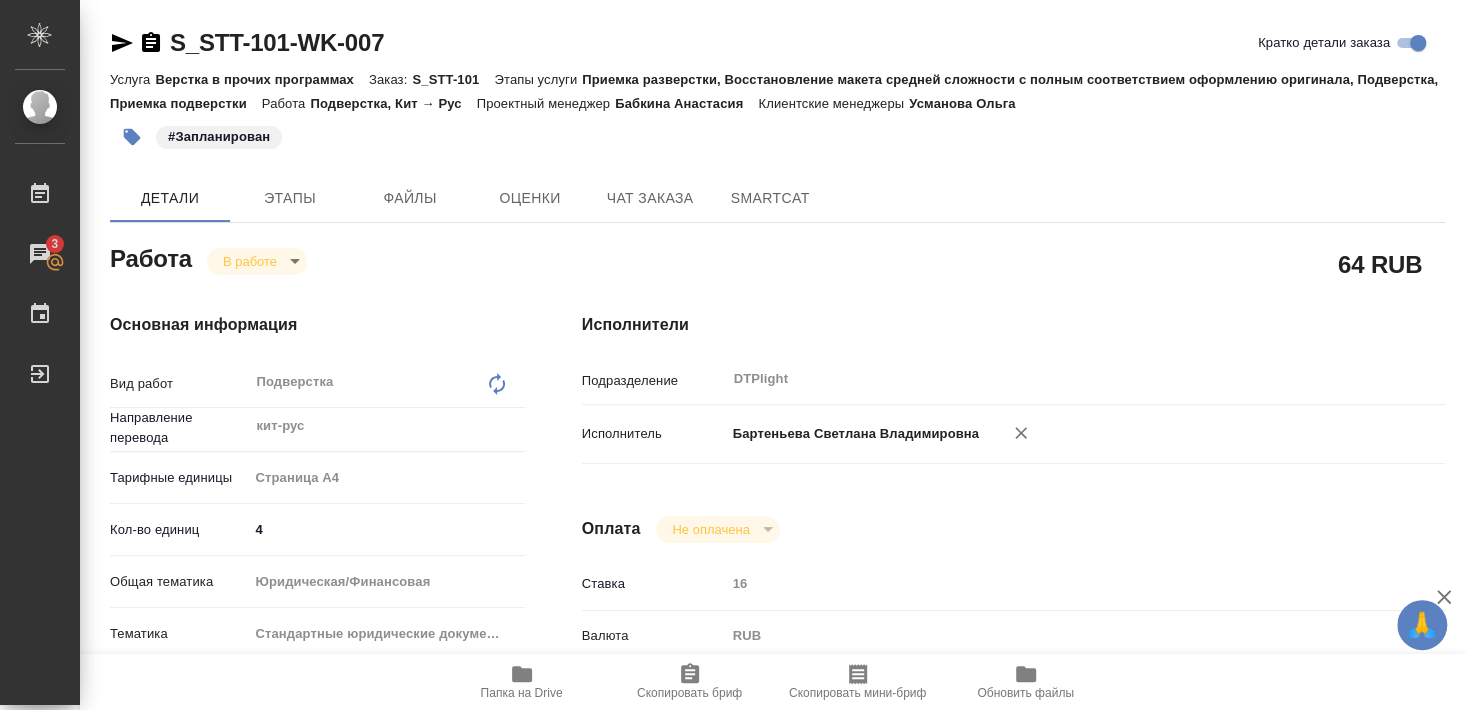 type on "x" 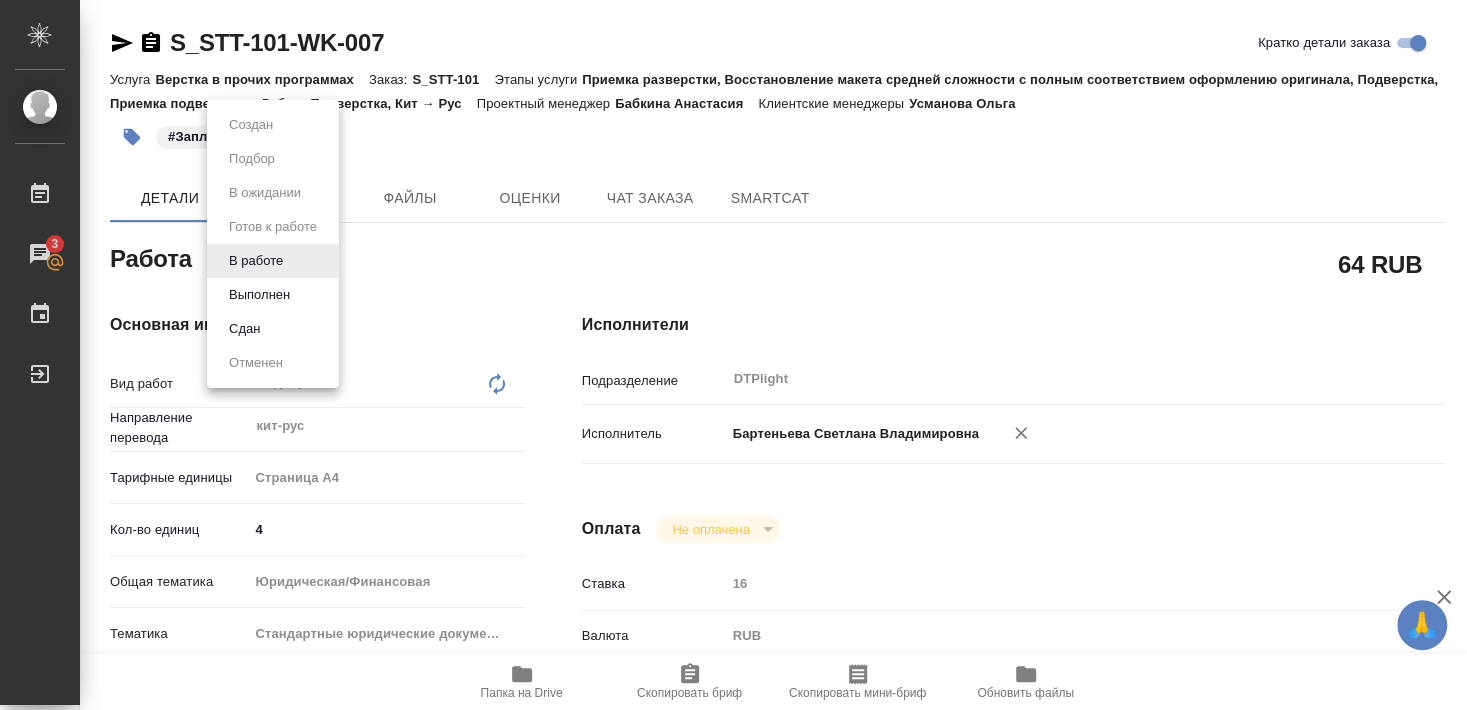 click on "🙏 .cls-1
fill:#fff;
AWATERA Smyslova Svetlana Работы 3 Чаты График Выйти S_STT-101-WK-007 Кратко детали заказа Услуга Верстка в прочих программах Заказ: S_STT-101 Этапы услуги Приемка разверстки, Восстановление макета средней сложности с полным соответствием оформлению оригинала, Подверстка, Приемка подверстки Работа Подверстка, Кит → Рус Проектный менеджер Бабкина Анастасия Клиентские менеджеры Усманова Ольга #Запланирован Детали Этапы Файлы Оценки Чат заказа SmartCat Работа В работе inProgress 64 RUB Основная информация Вид работ Подверстка x ​ Направление перевода ​ 4 yr-fn" at bounding box center [733, 355] 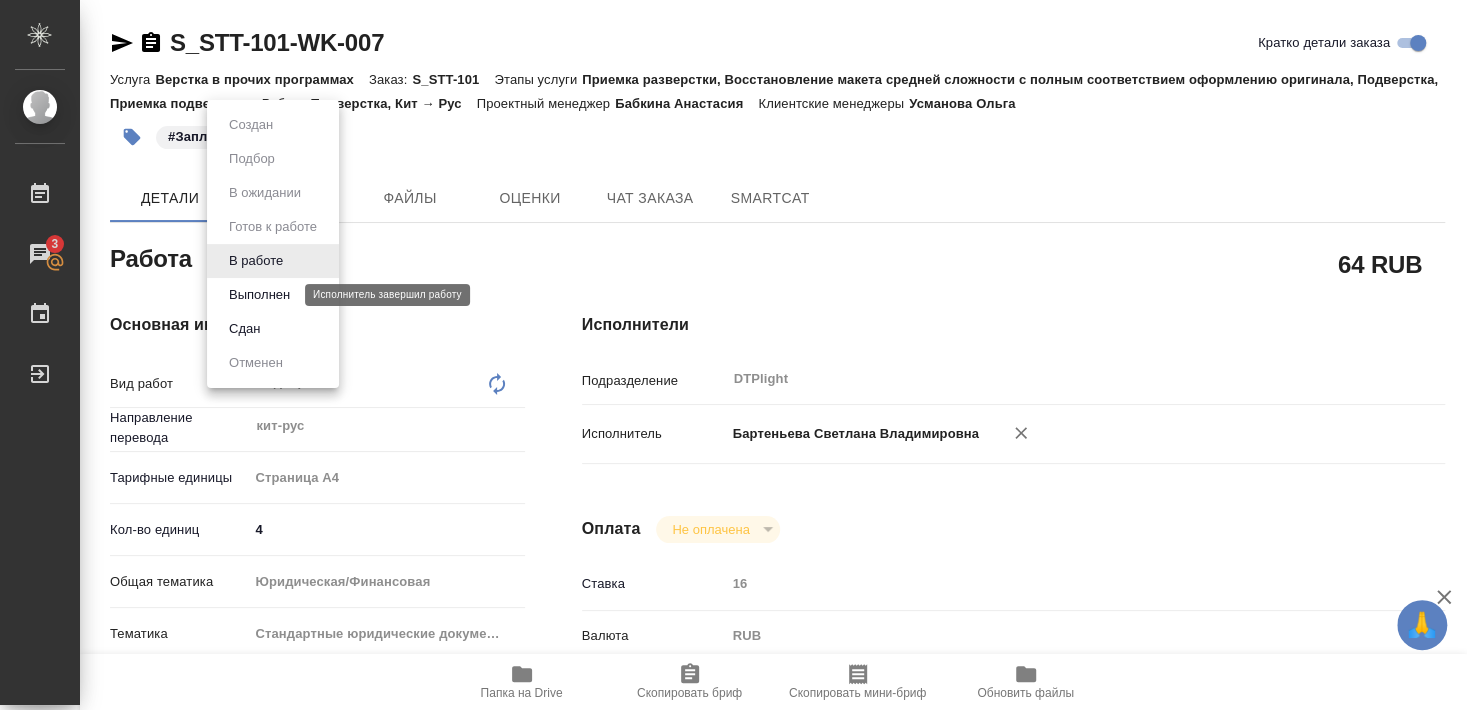 click on "Выполнен" at bounding box center (259, 295) 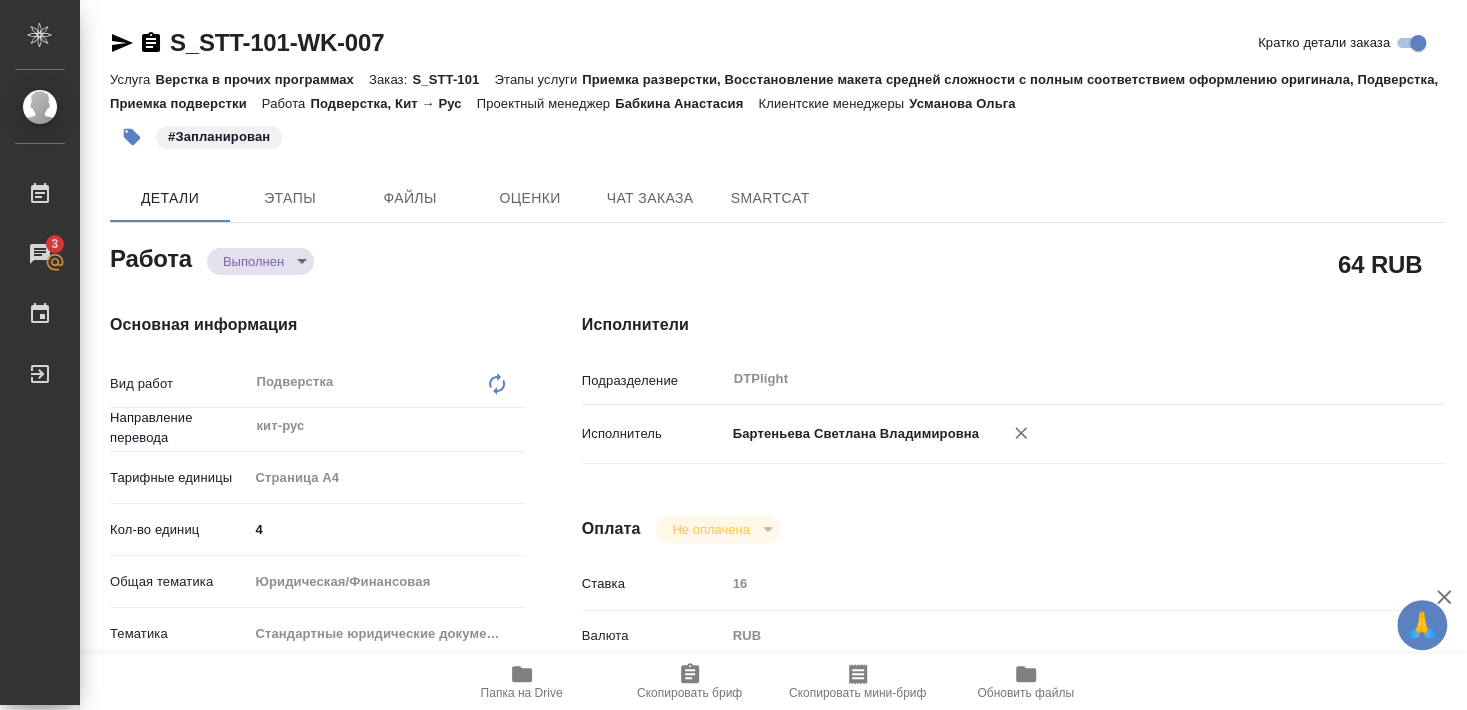 type on "x" 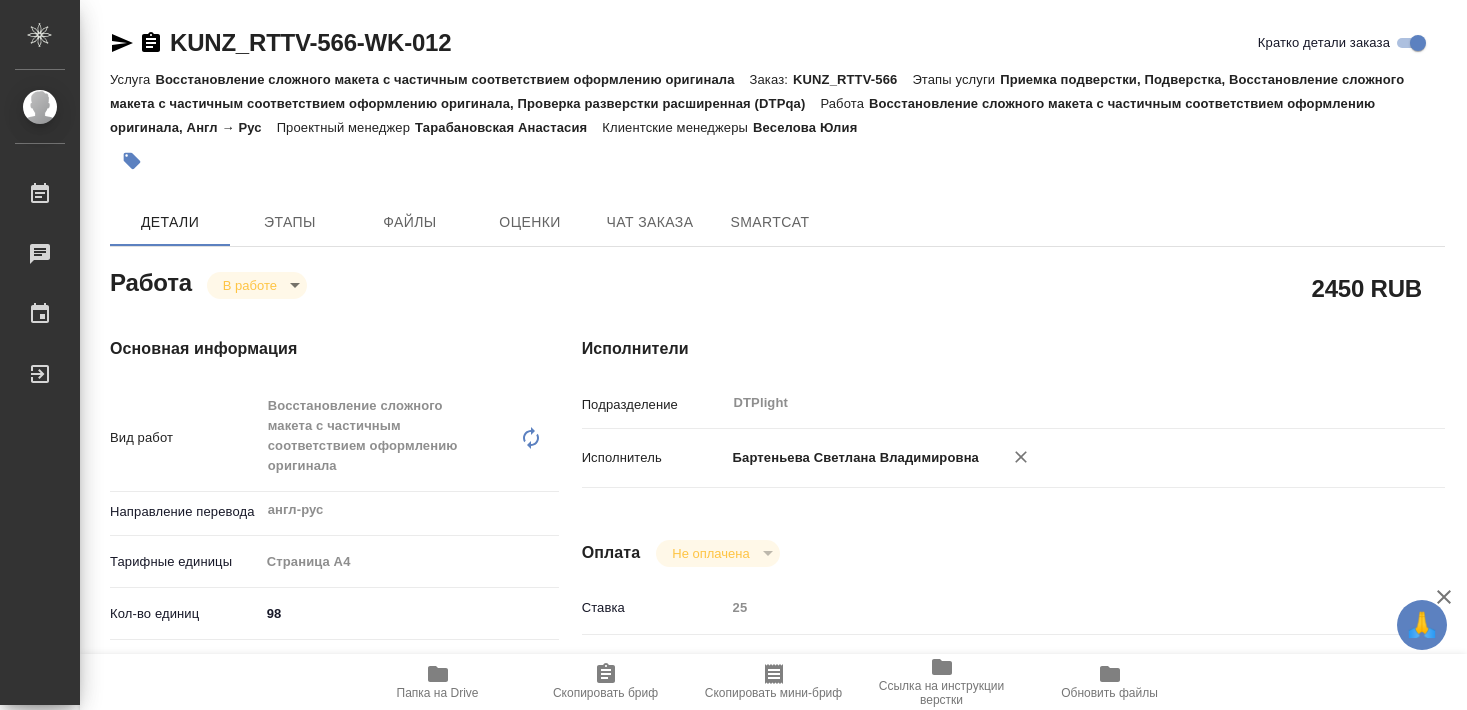 scroll, scrollTop: 0, scrollLeft: 0, axis: both 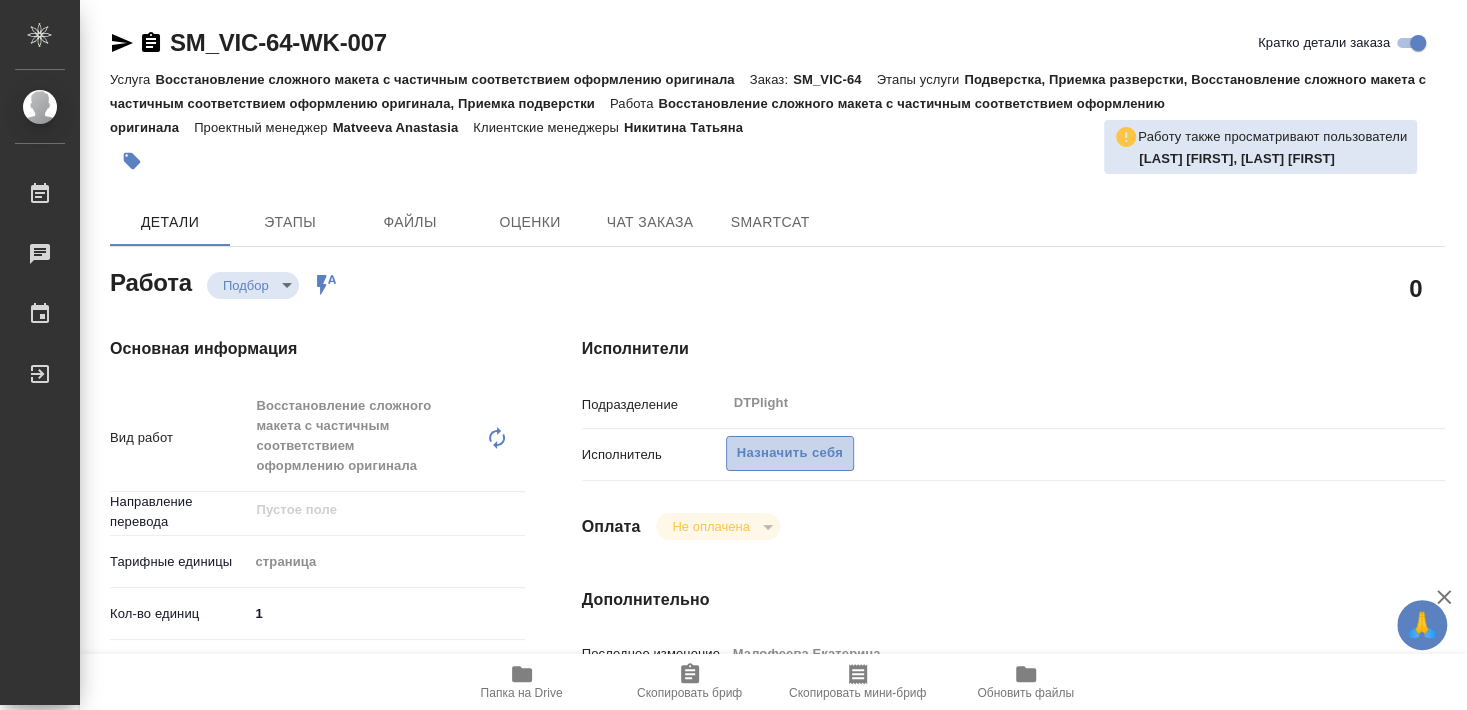 click on "Назначить себя" at bounding box center [790, 453] 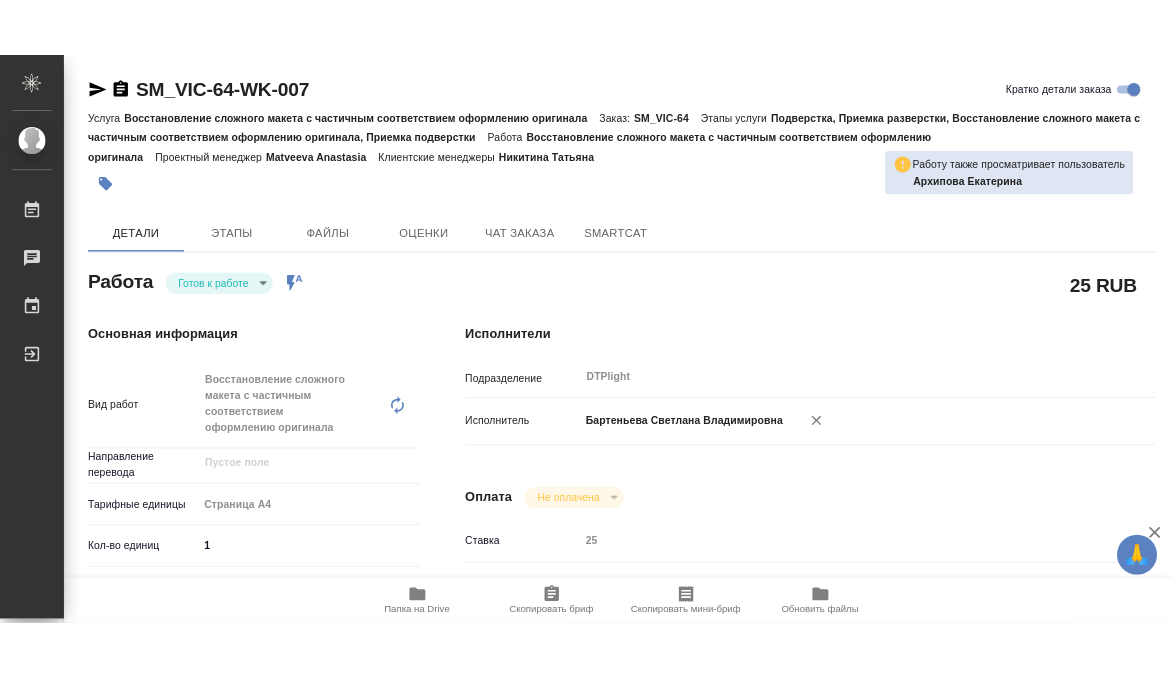 scroll, scrollTop: 0, scrollLeft: 0, axis: both 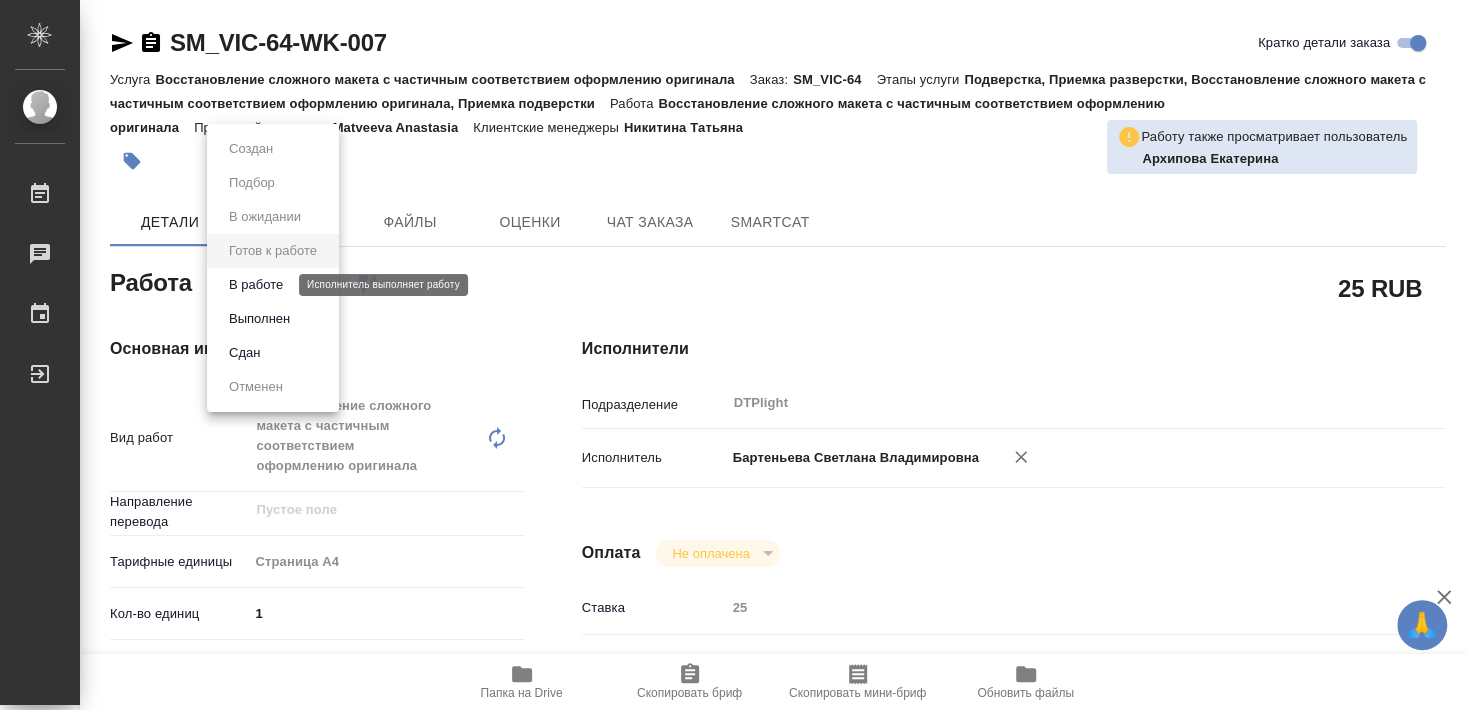 click on "В работе" at bounding box center (256, 285) 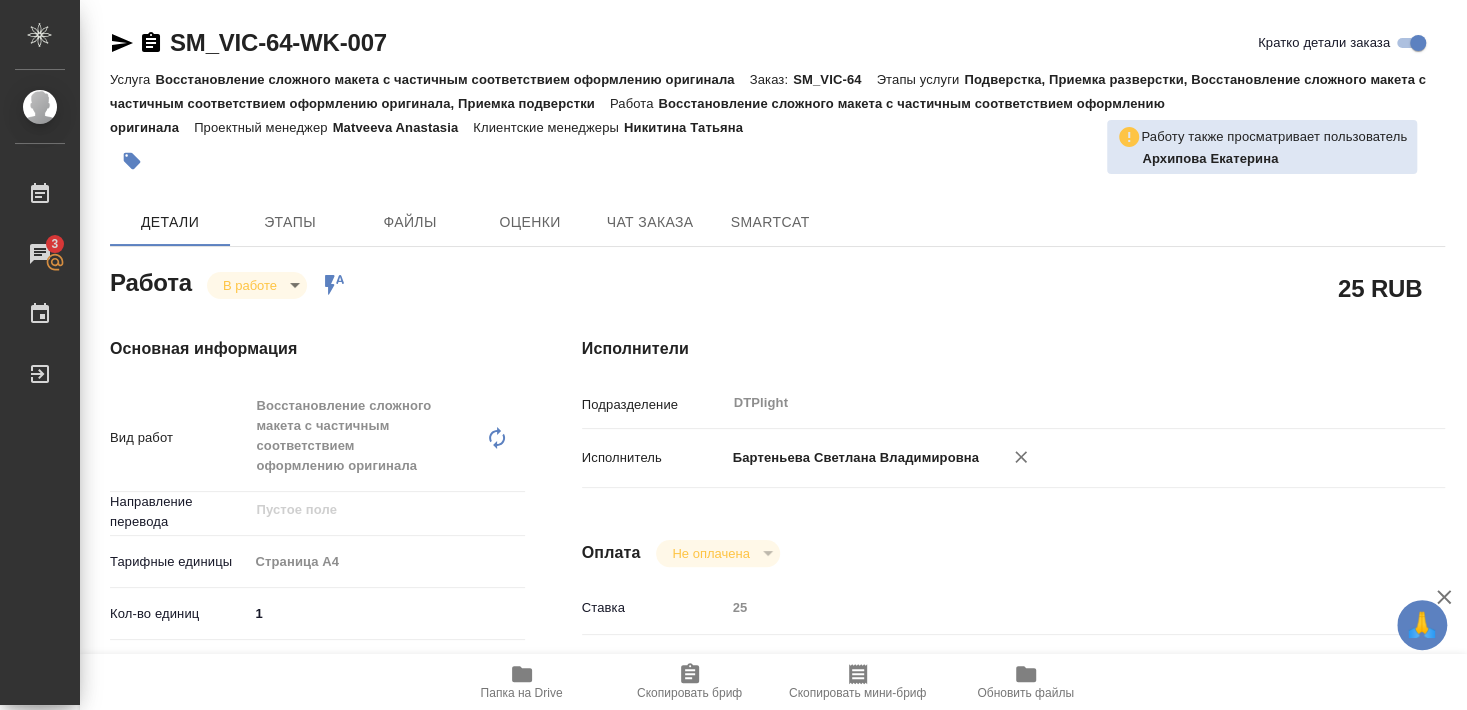 type on "x" 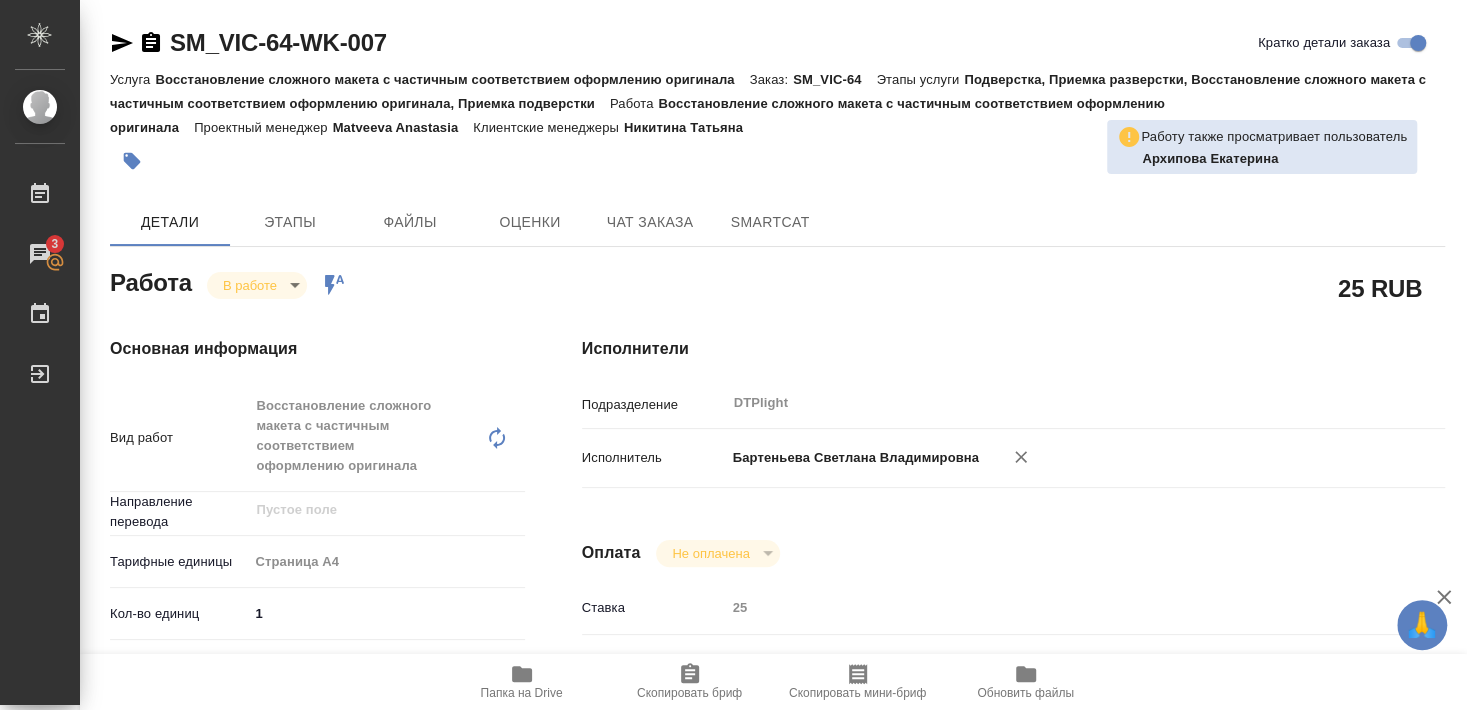type on "x" 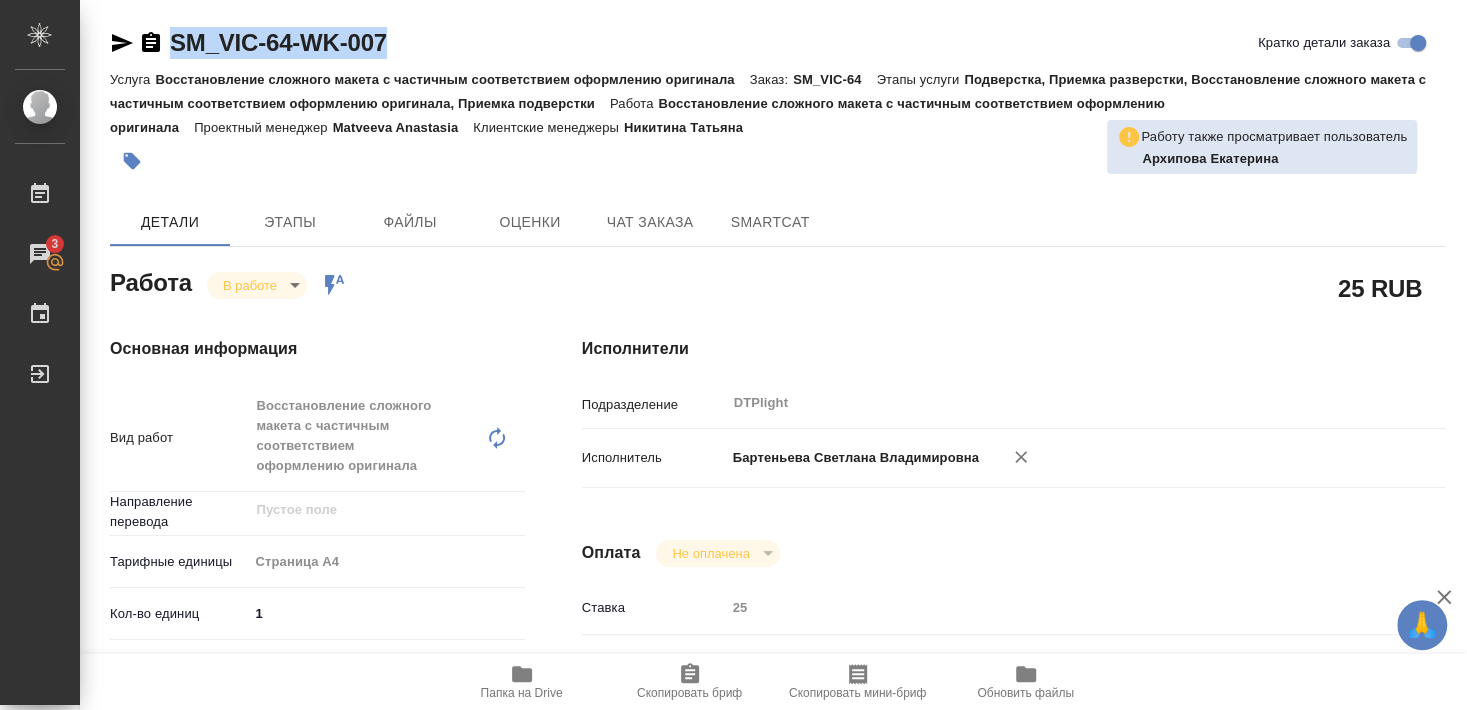 drag, startPoint x: 168, startPoint y: 65, endPoint x: 393, endPoint y: 59, distance: 225.07999 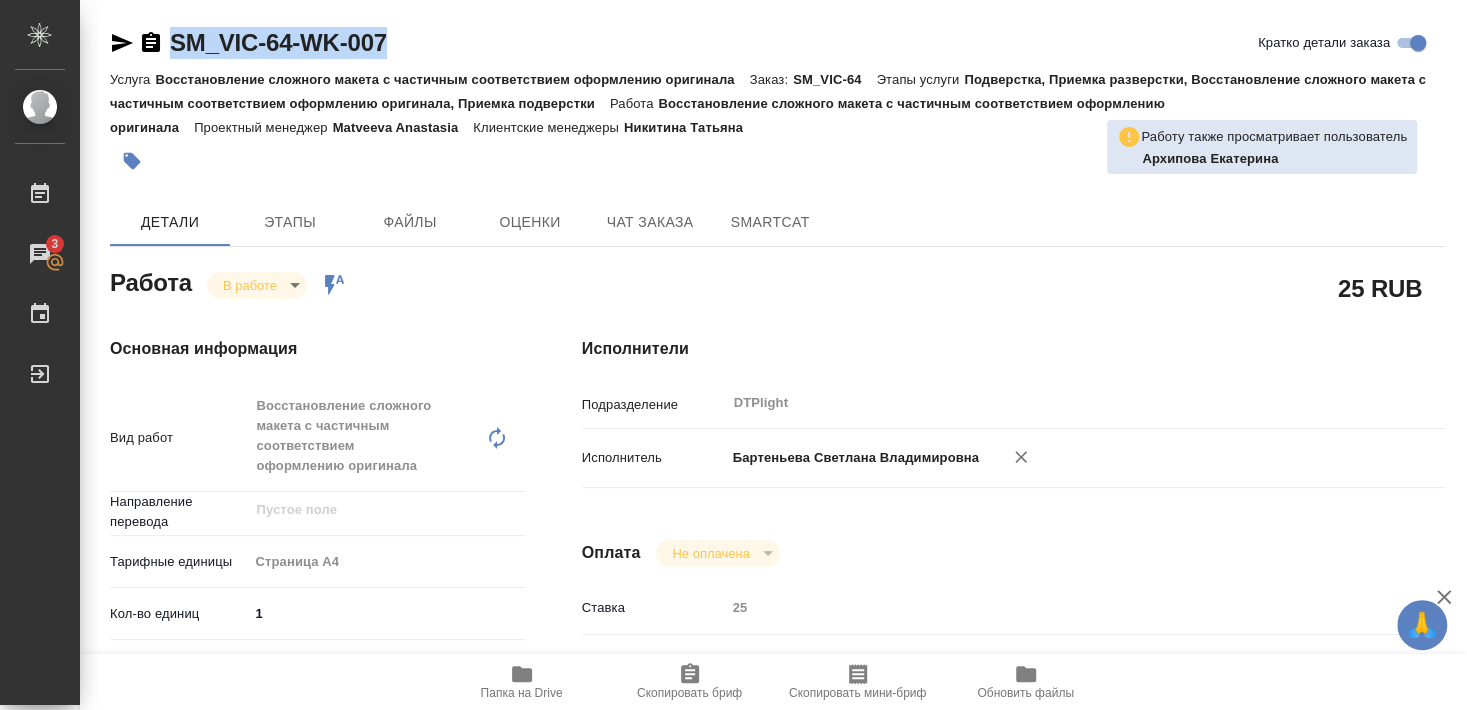 click on "[ID] Кратко детали заказа" at bounding box center (777, 47) 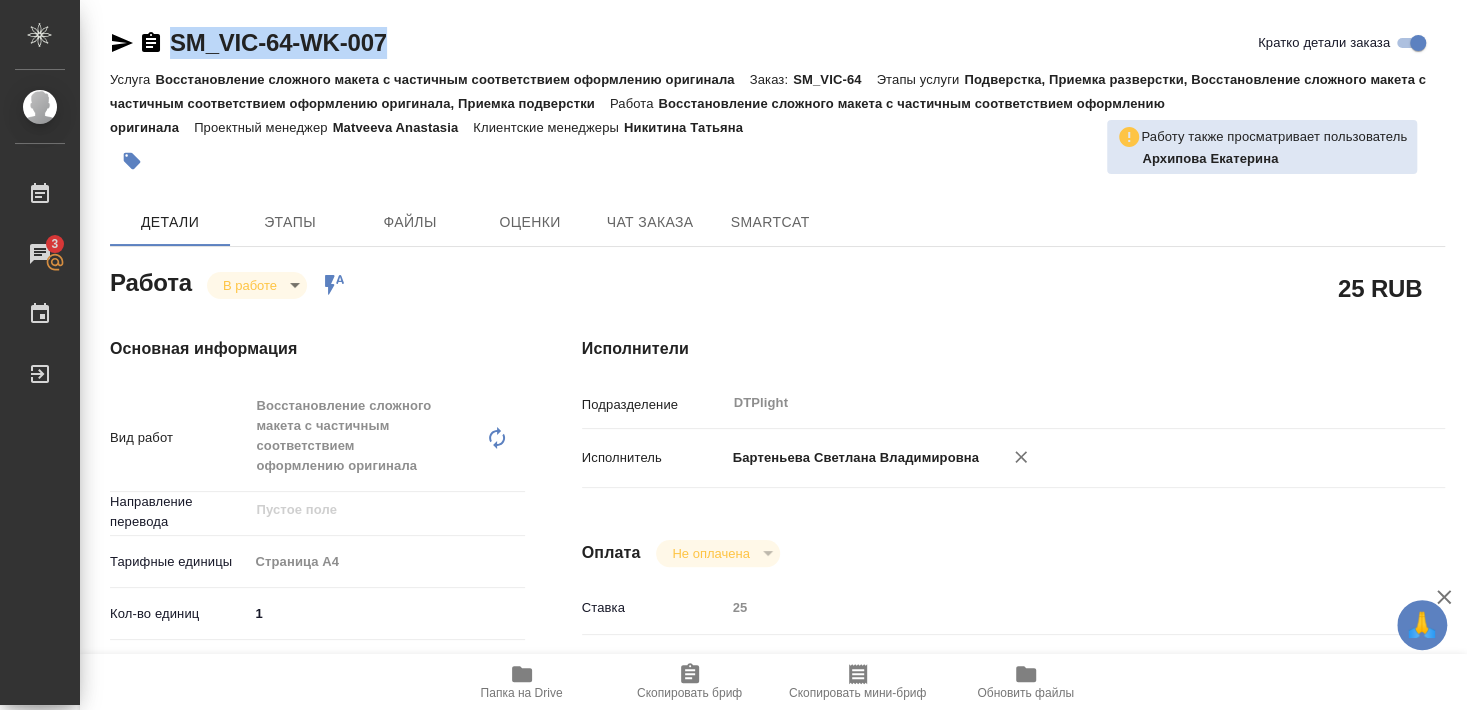 copy on "SM_VIC-64-WK-007" 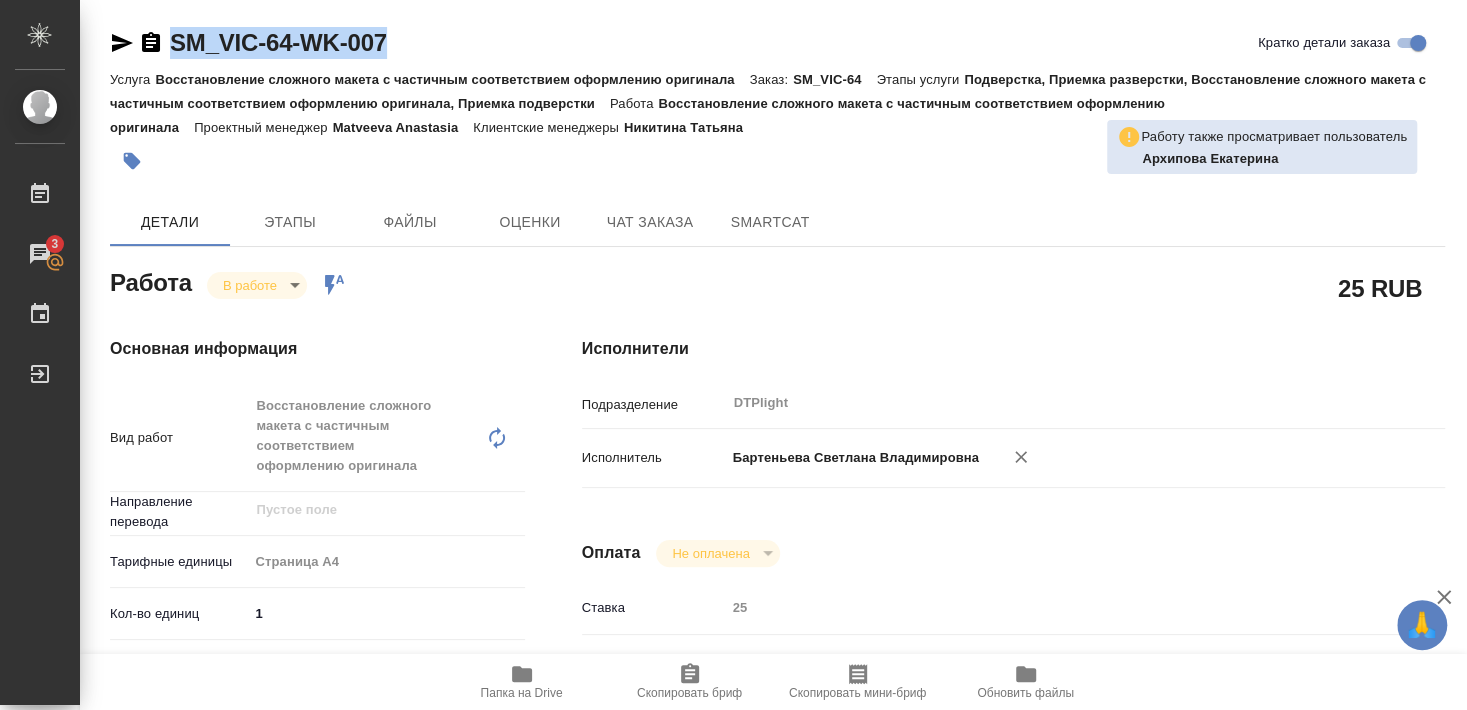 type on "x" 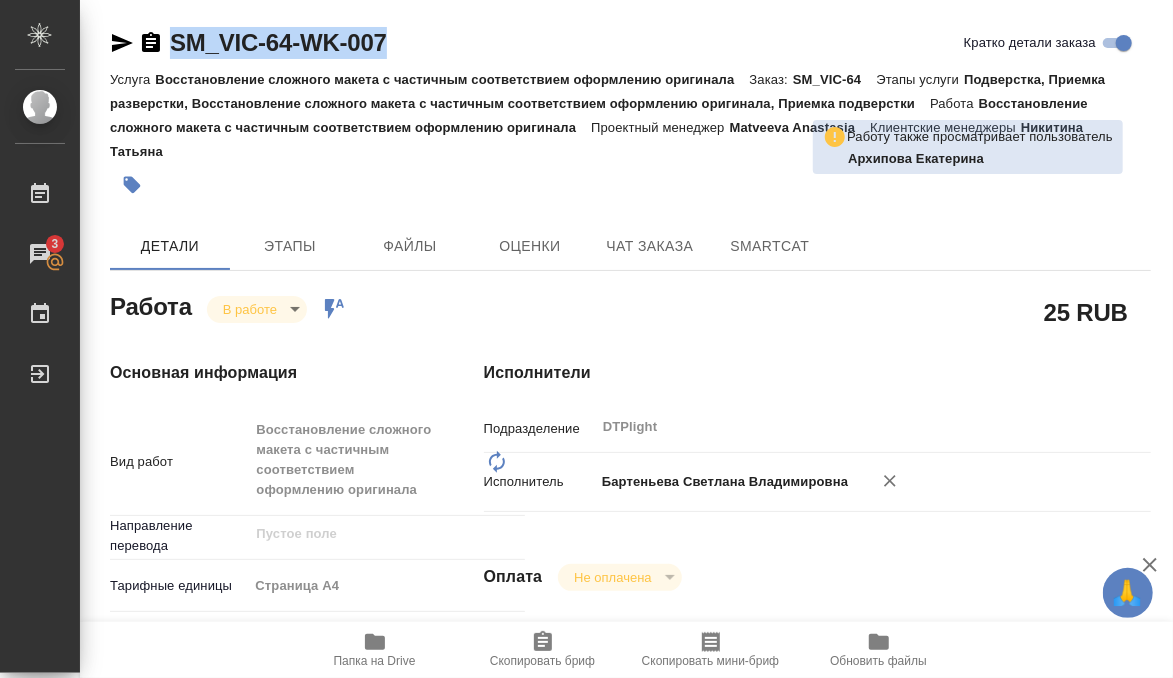 type on "x" 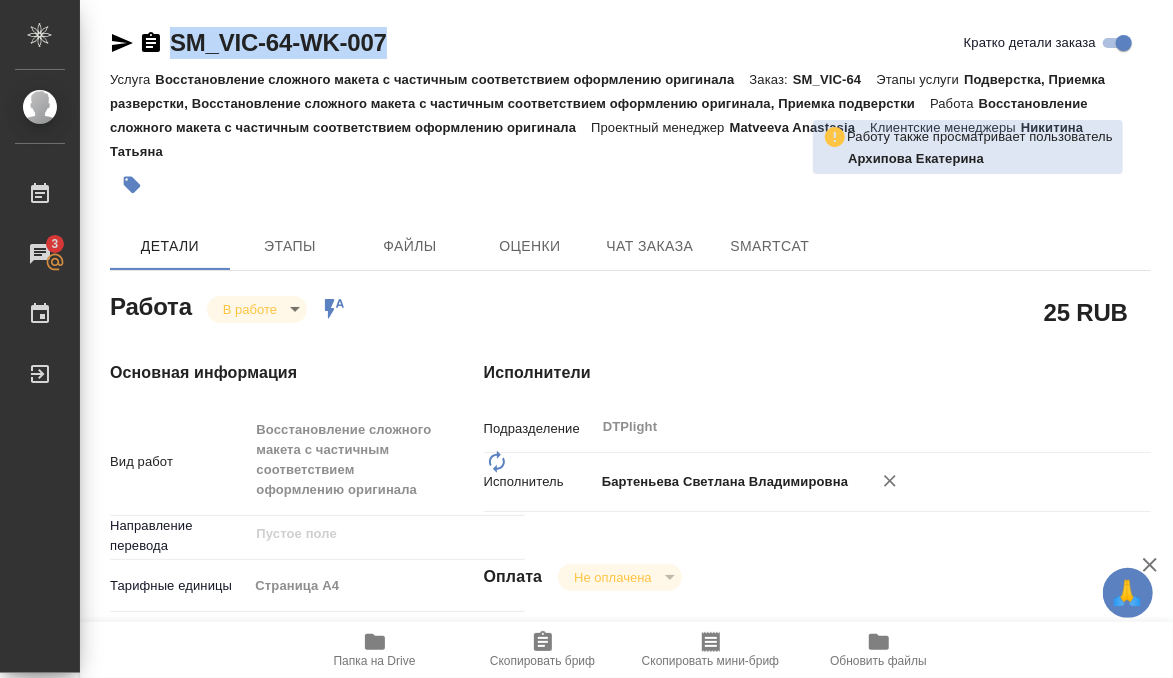 type on "x" 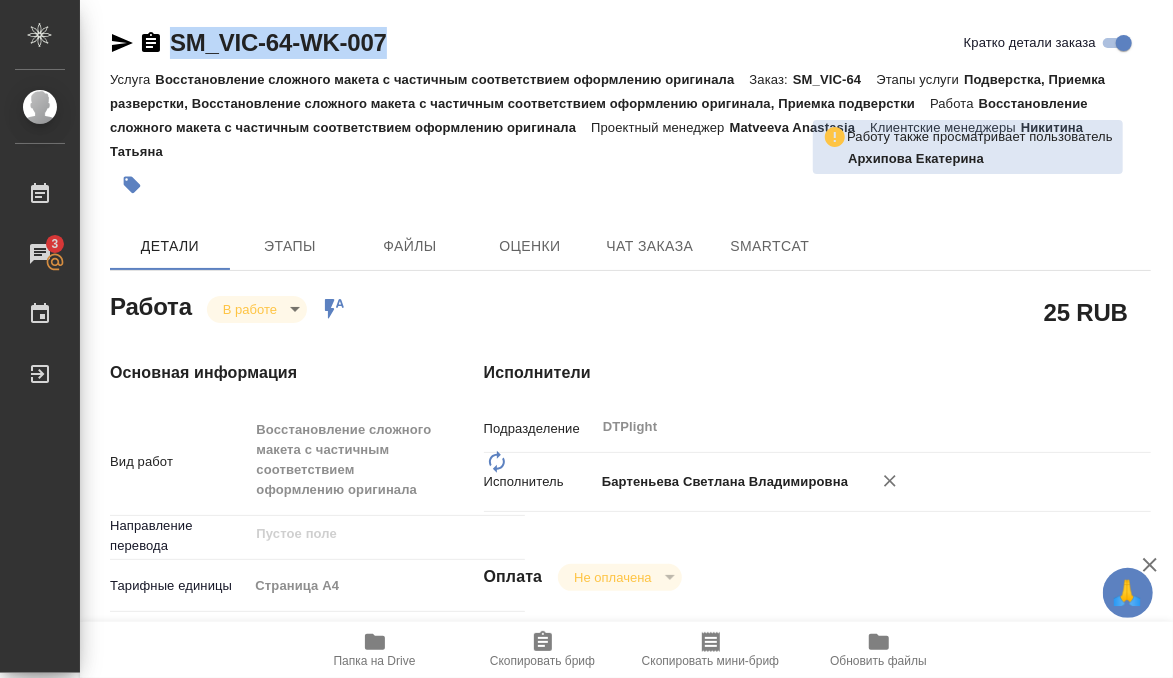 click at bounding box center [457, 185] 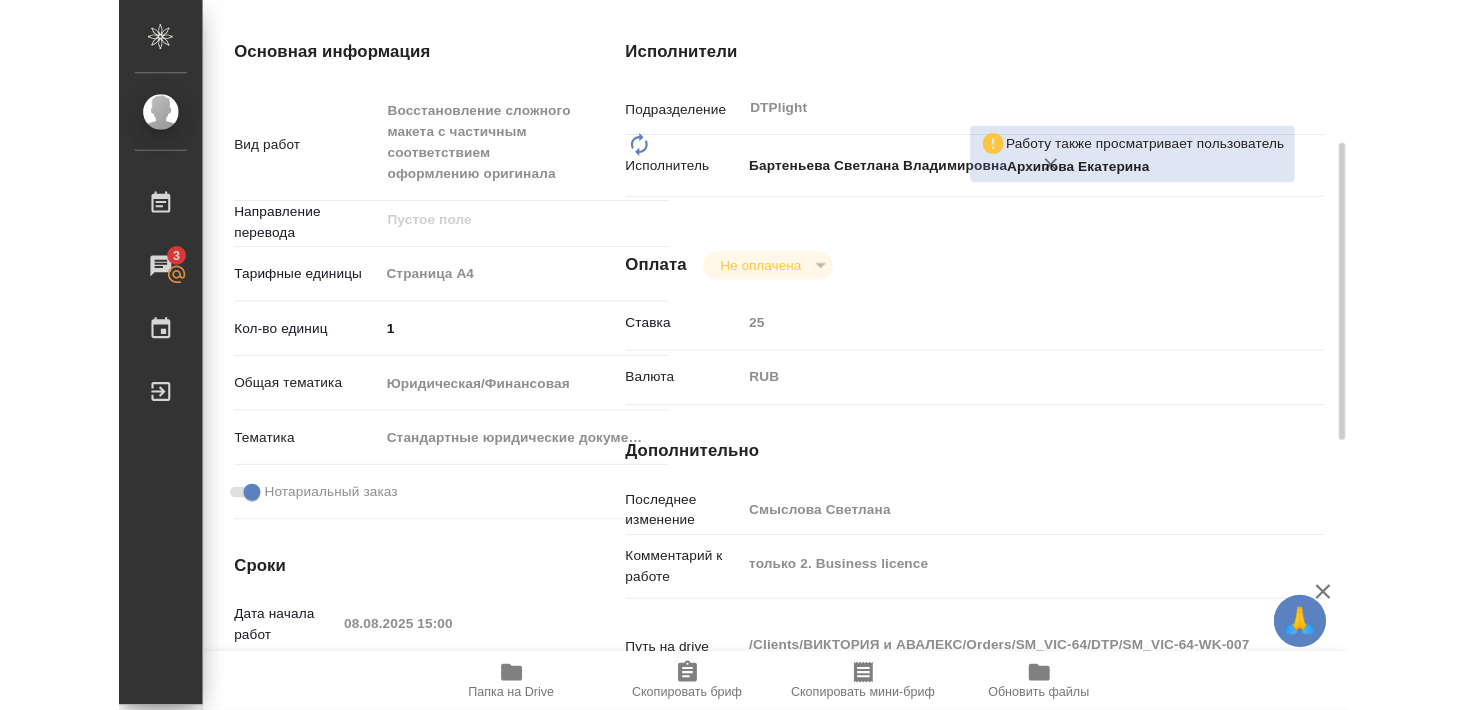 scroll, scrollTop: 432, scrollLeft: 0, axis: vertical 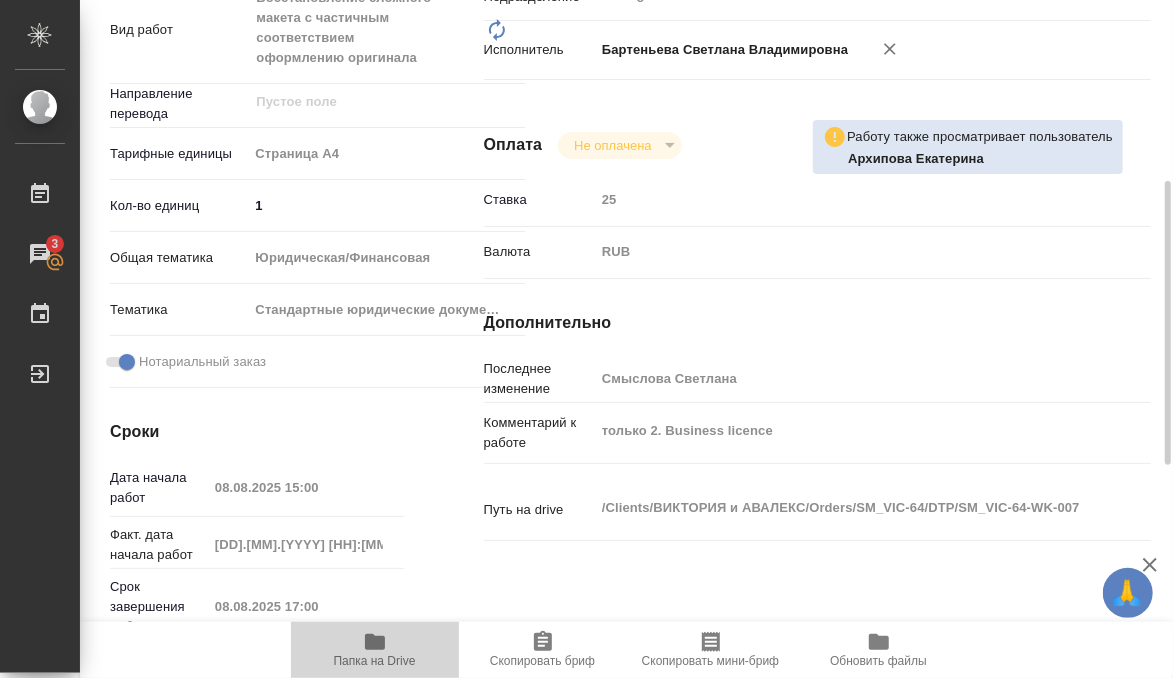 click on "Папка на Drive" at bounding box center [375, 661] 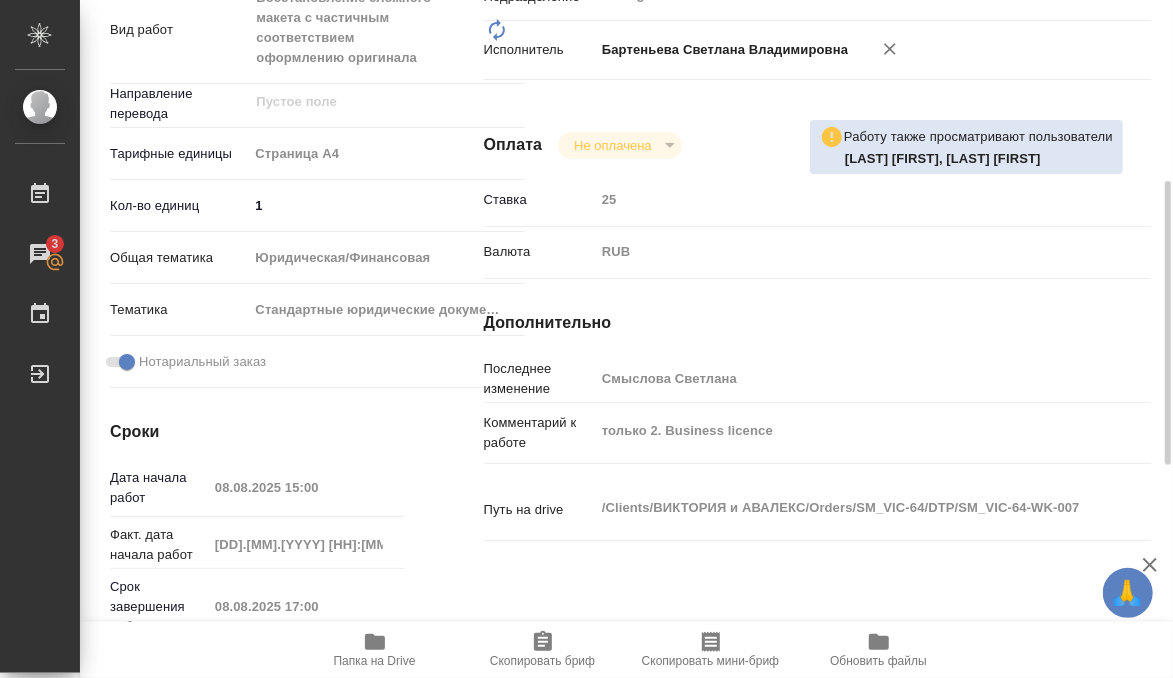 type on "x" 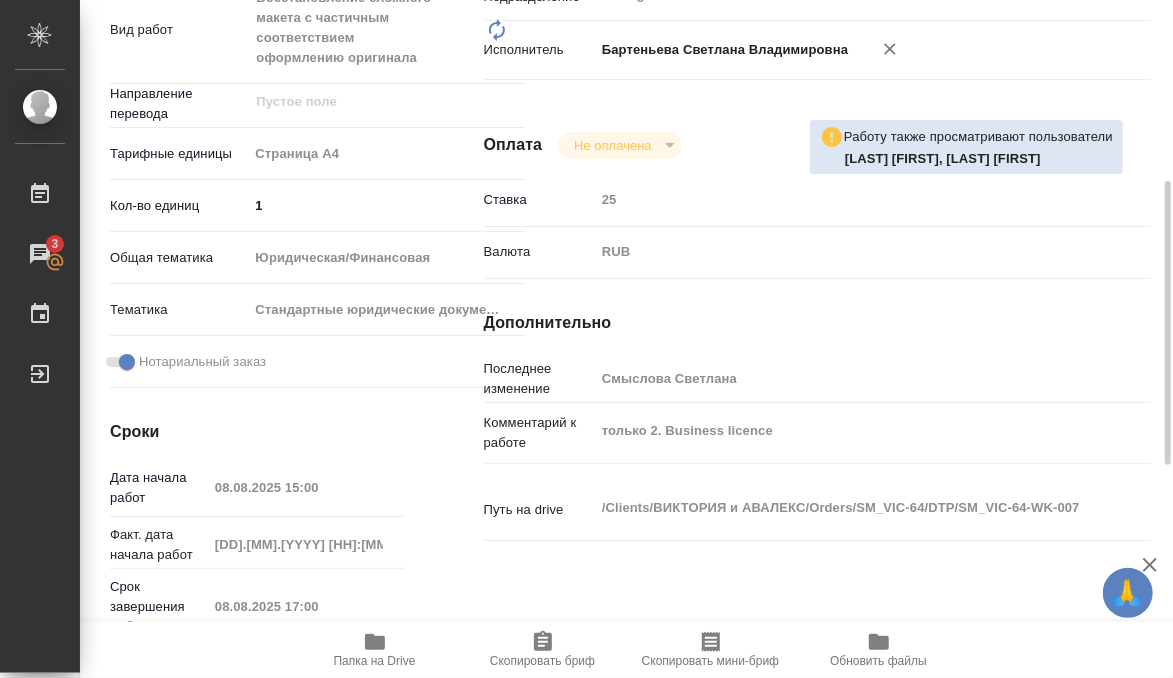 type on "x" 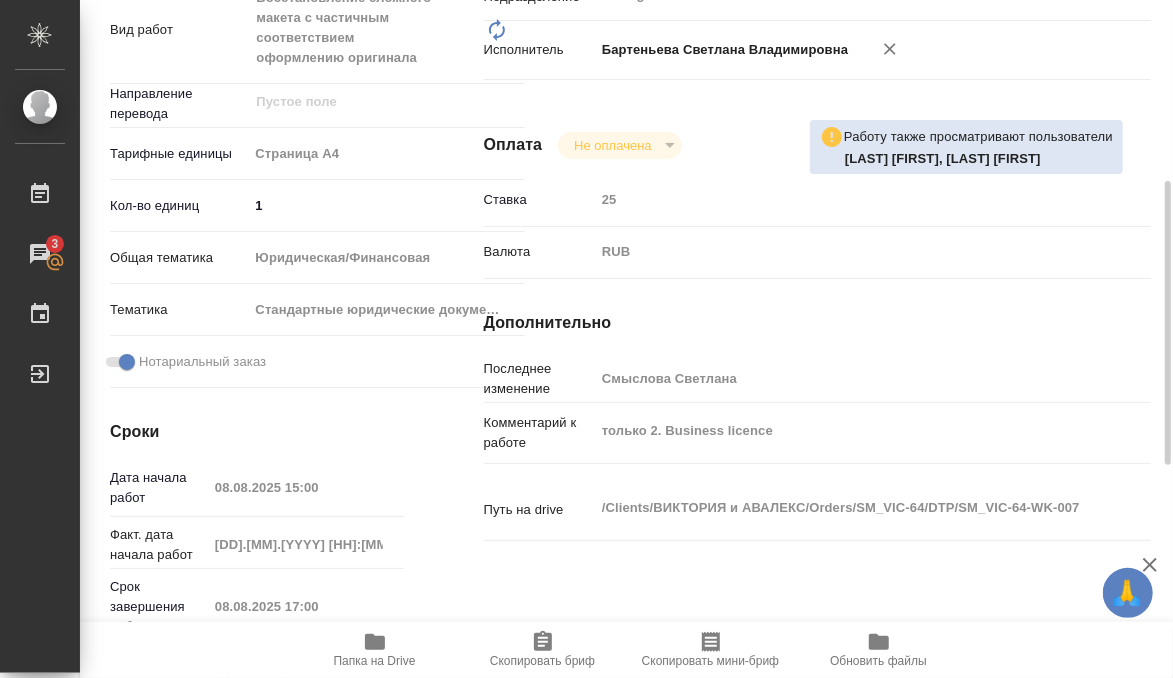 type on "x" 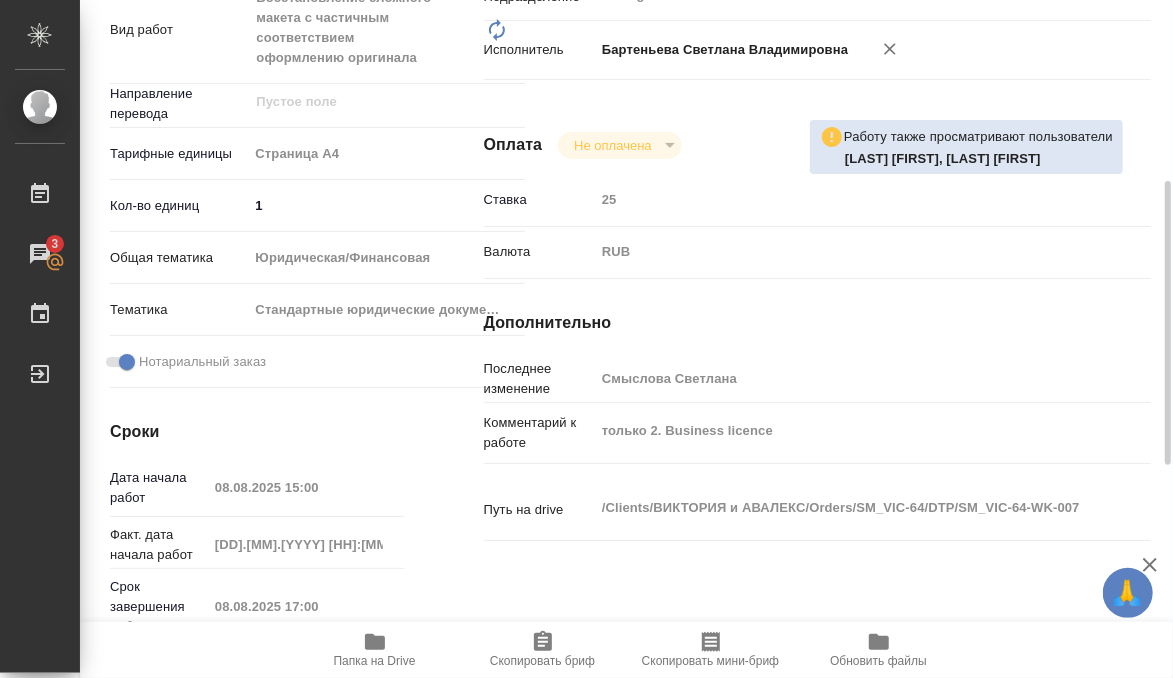 type on "x" 